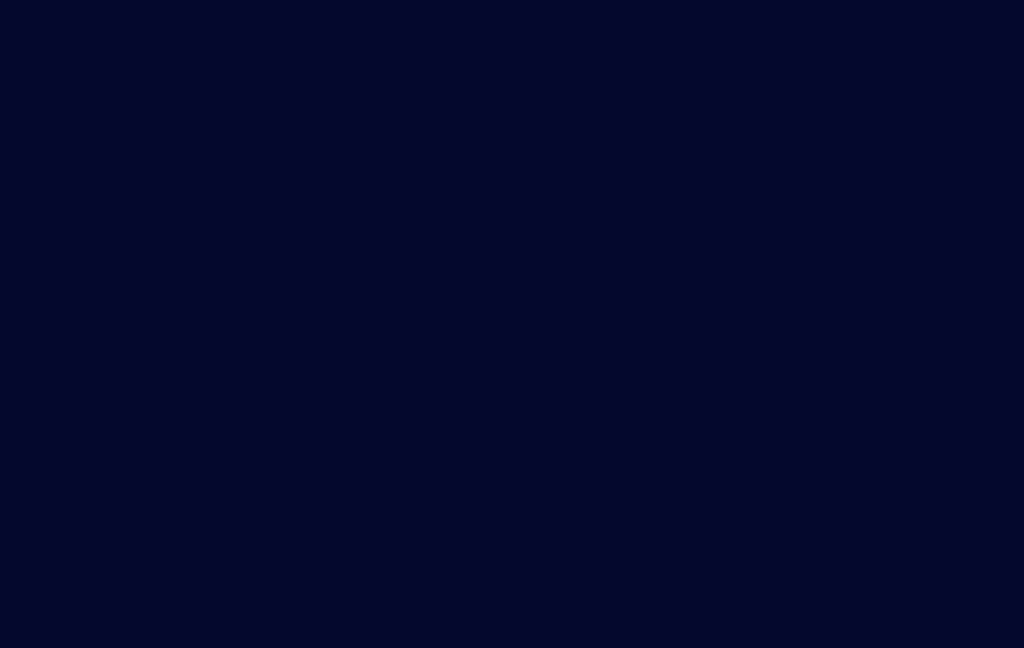 scroll, scrollTop: 0, scrollLeft: 0, axis: both 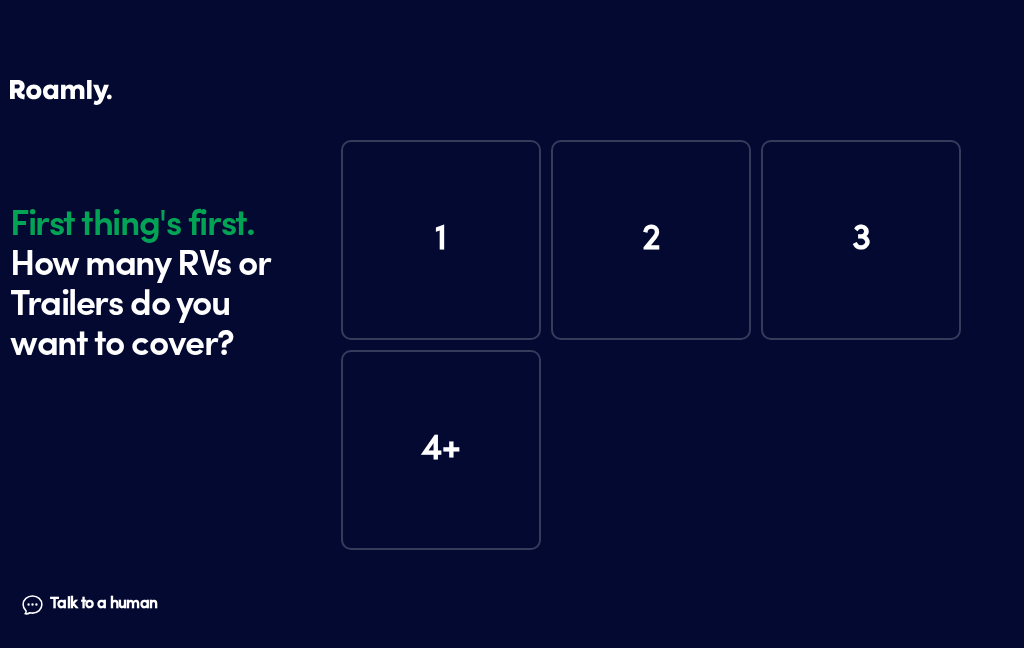 click on "1" at bounding box center [441, 240] 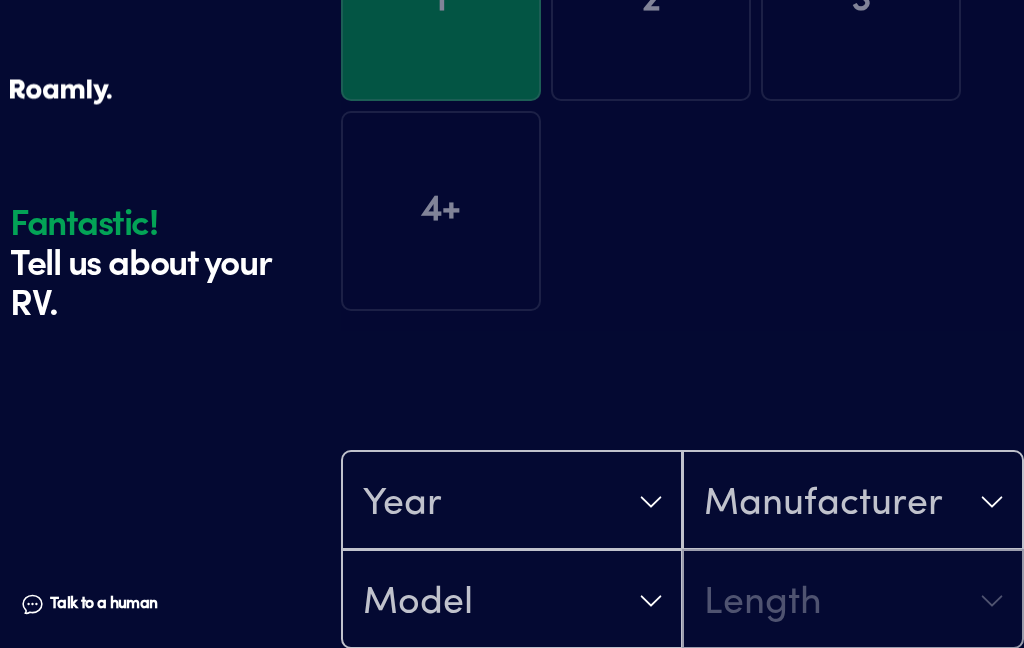 scroll, scrollTop: 28, scrollLeft: 0, axis: vertical 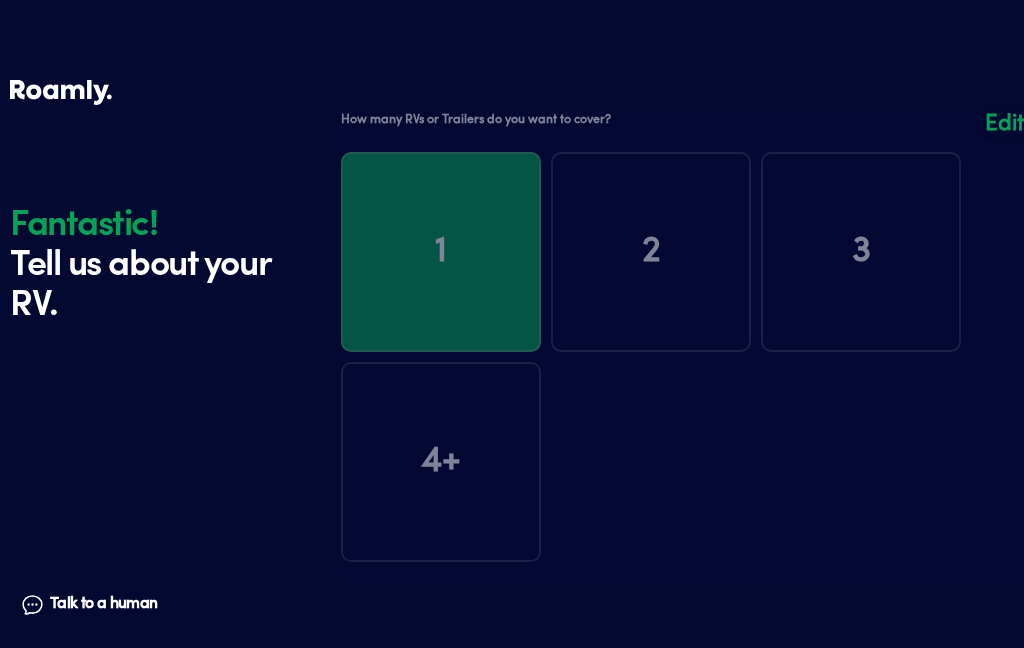 click at bounding box center (682, 347) 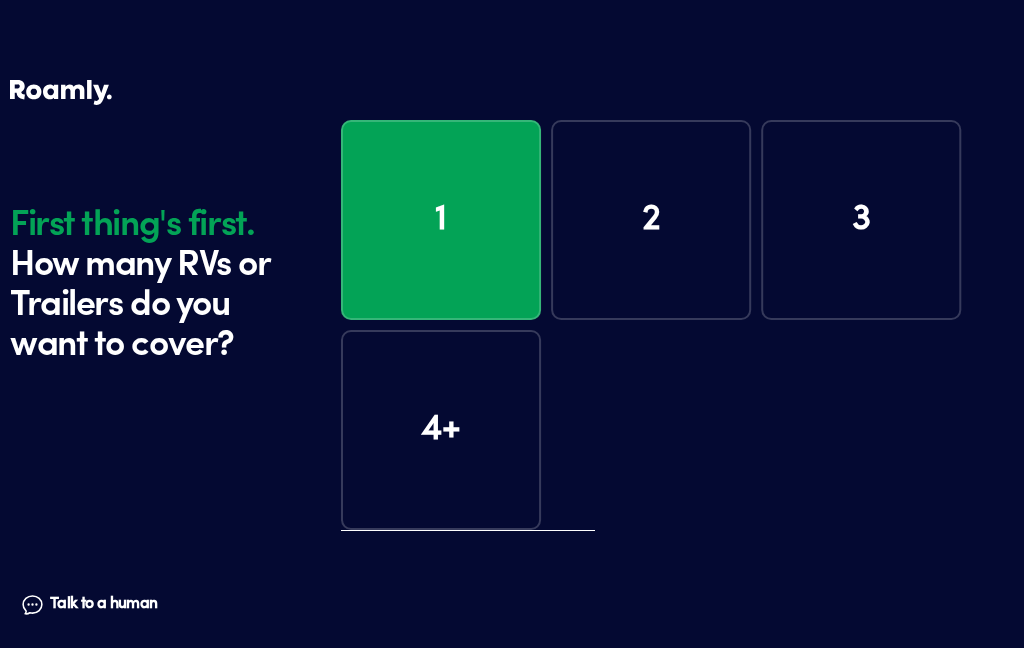 scroll, scrollTop: 0, scrollLeft: 0, axis: both 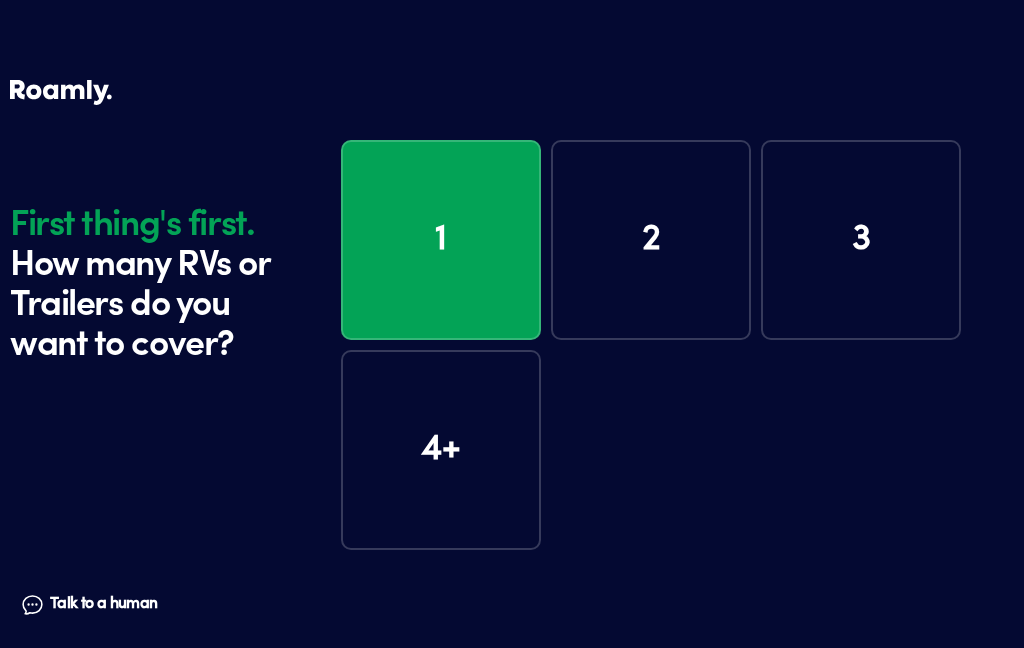 click on "2" at bounding box center [651, 240] 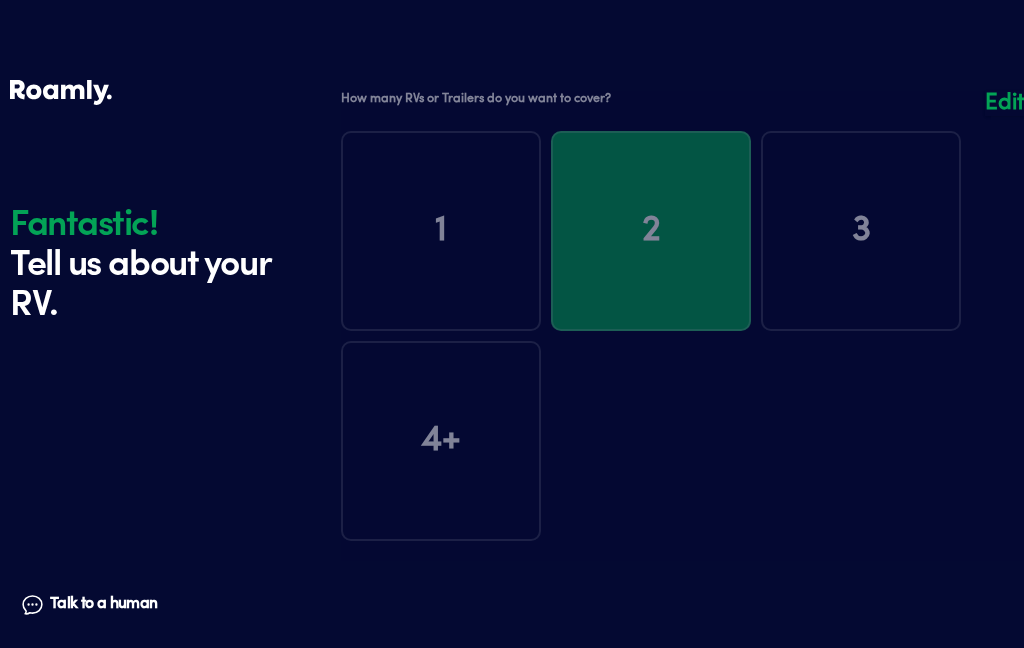 scroll, scrollTop: 0, scrollLeft: 0, axis: both 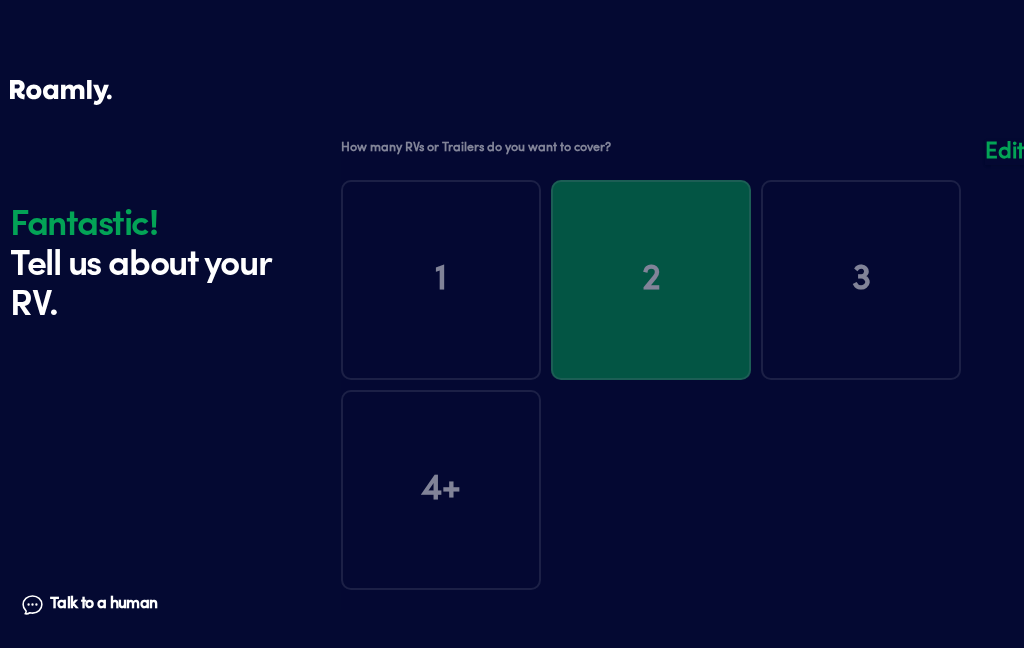 click at bounding box center (682, 375) 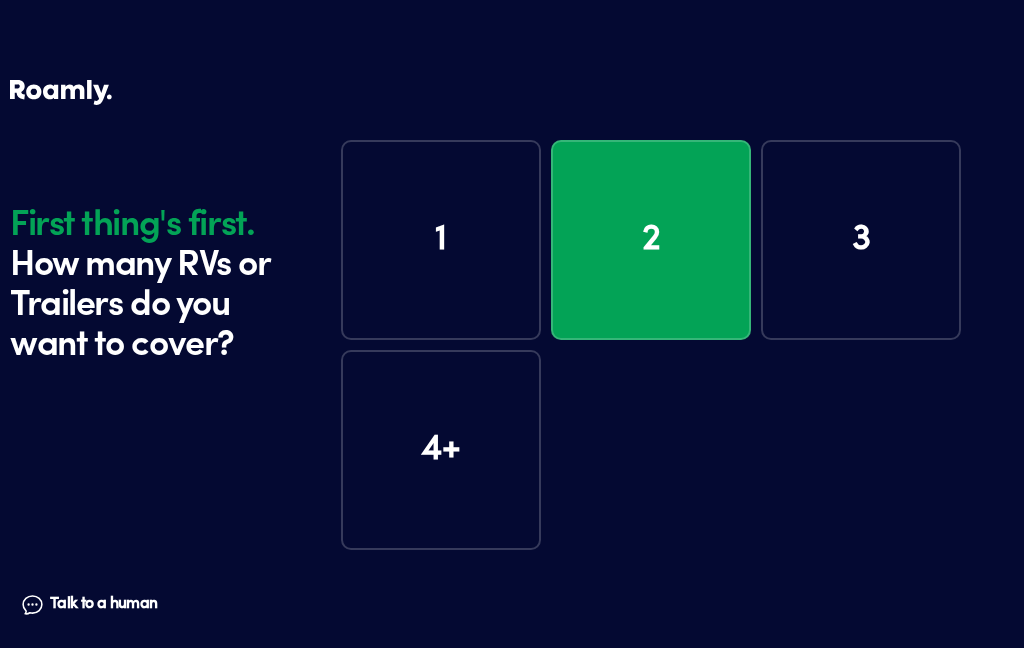 click on "1 2 3 4+" at bounding box center (682, 345) 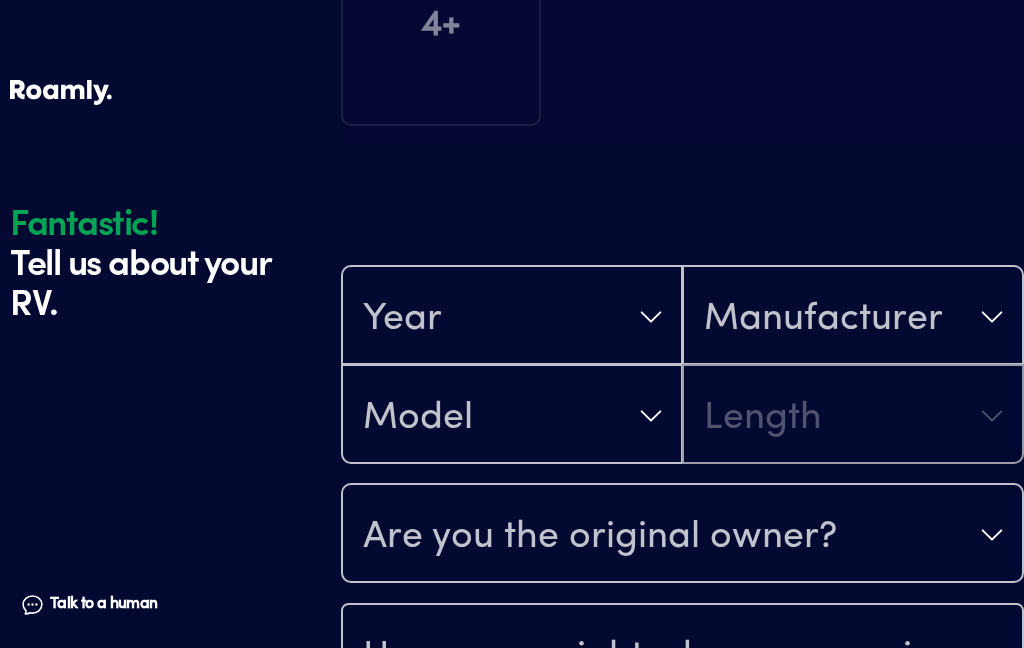 scroll, scrollTop: 590, scrollLeft: 0, axis: vertical 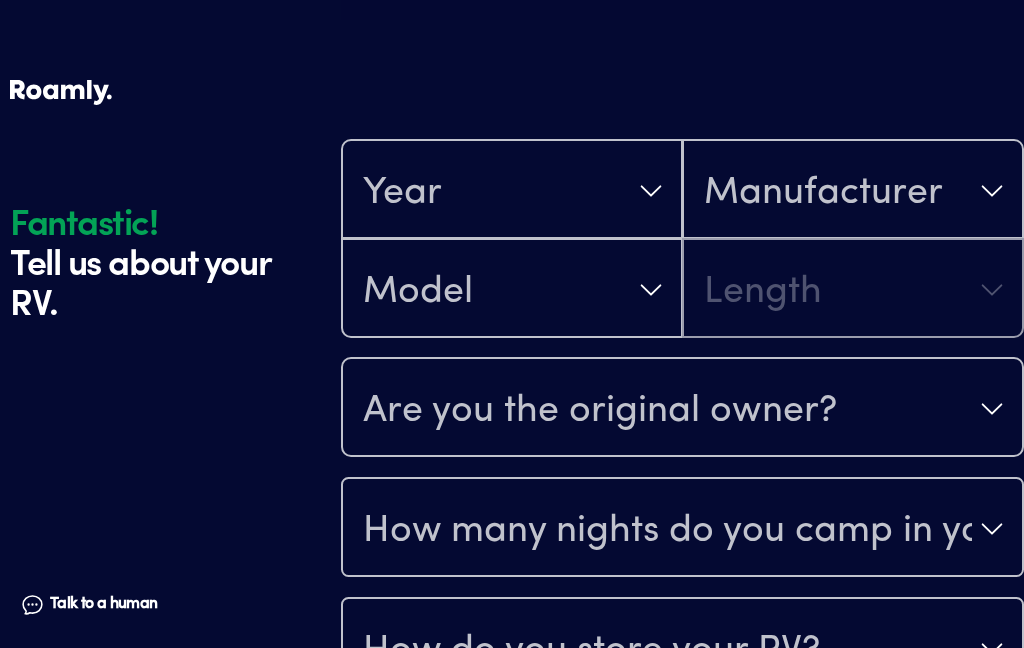 click on "Year" at bounding box center [512, 191] 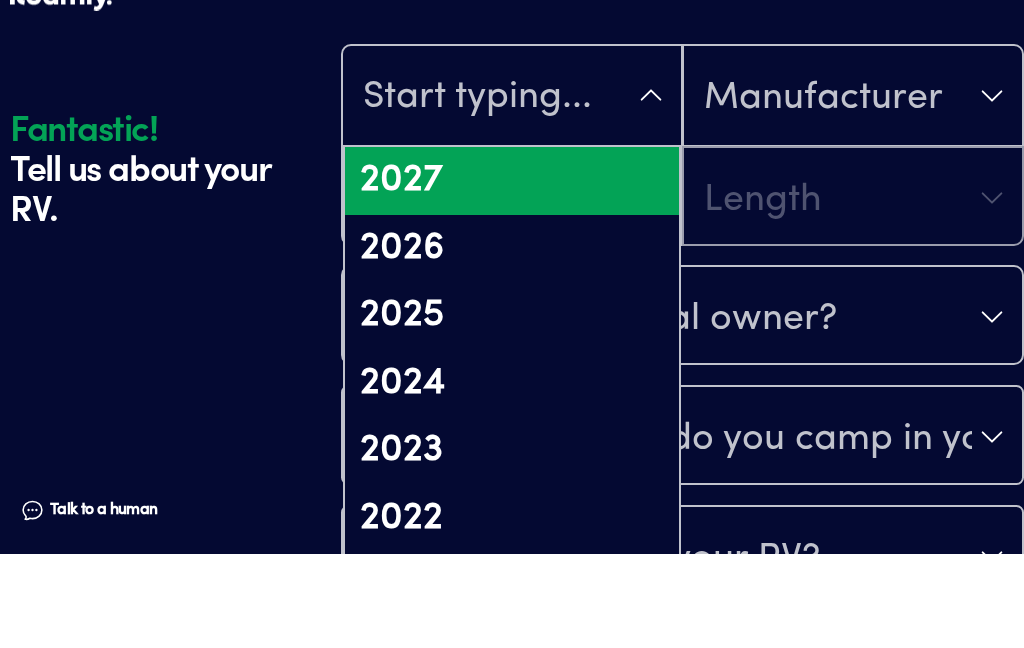 scroll, scrollTop: 685, scrollLeft: 0, axis: vertical 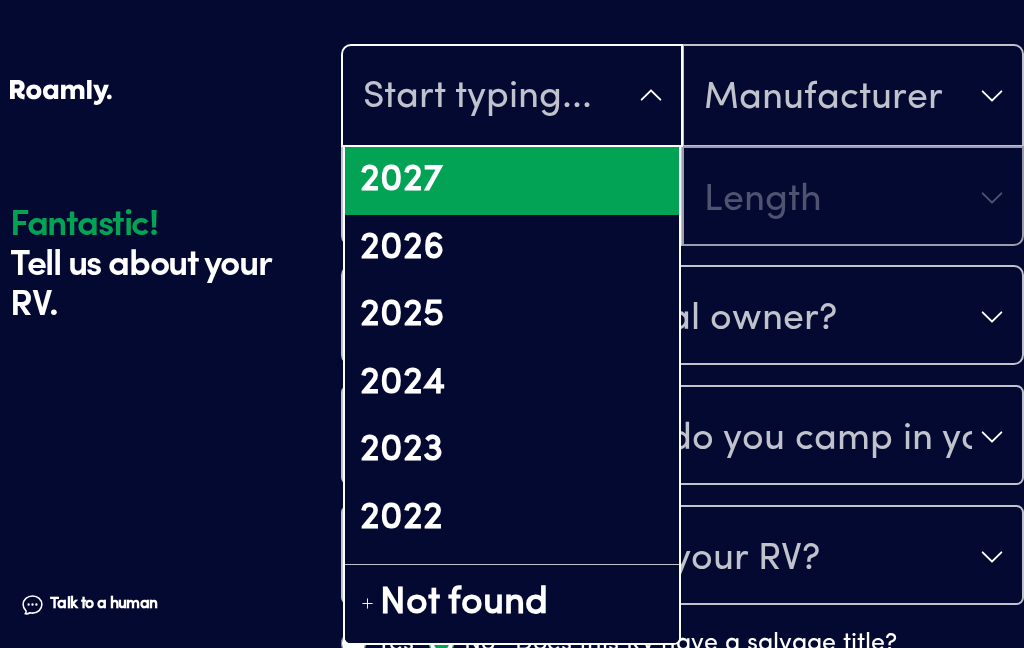 click on "2022" at bounding box center [512, 519] 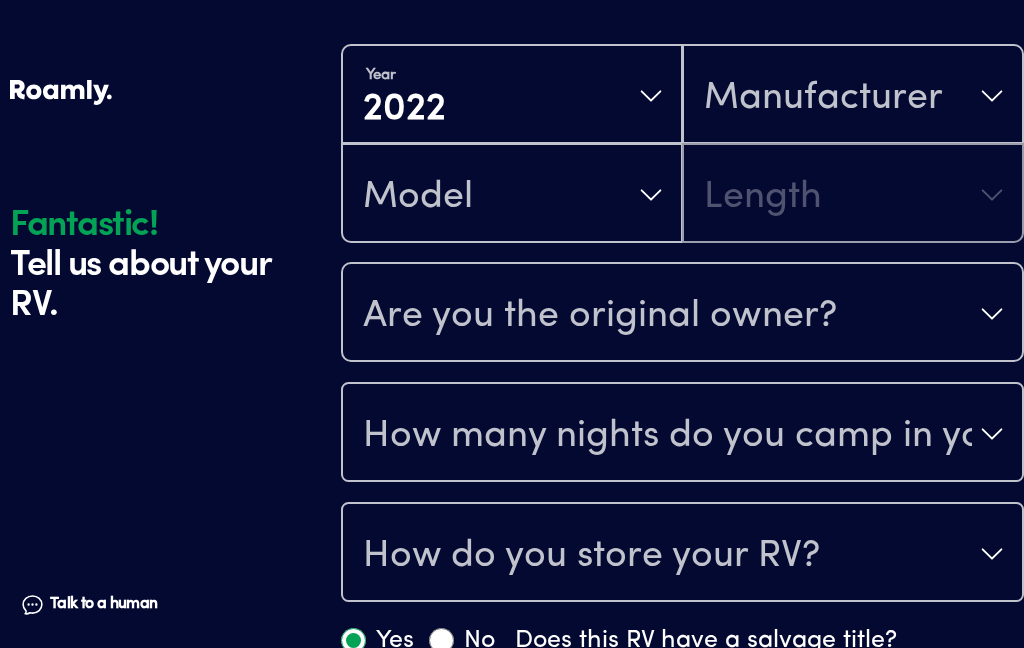 click on "Manufacturer" at bounding box center [853, 96] 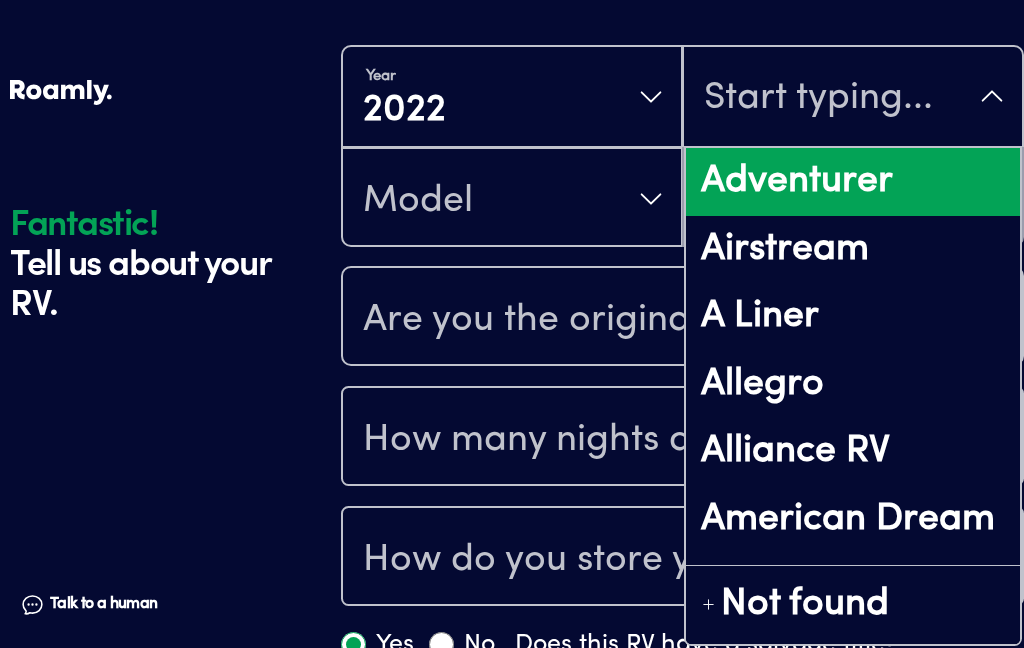 scroll, scrollTop: 685, scrollLeft: 0, axis: vertical 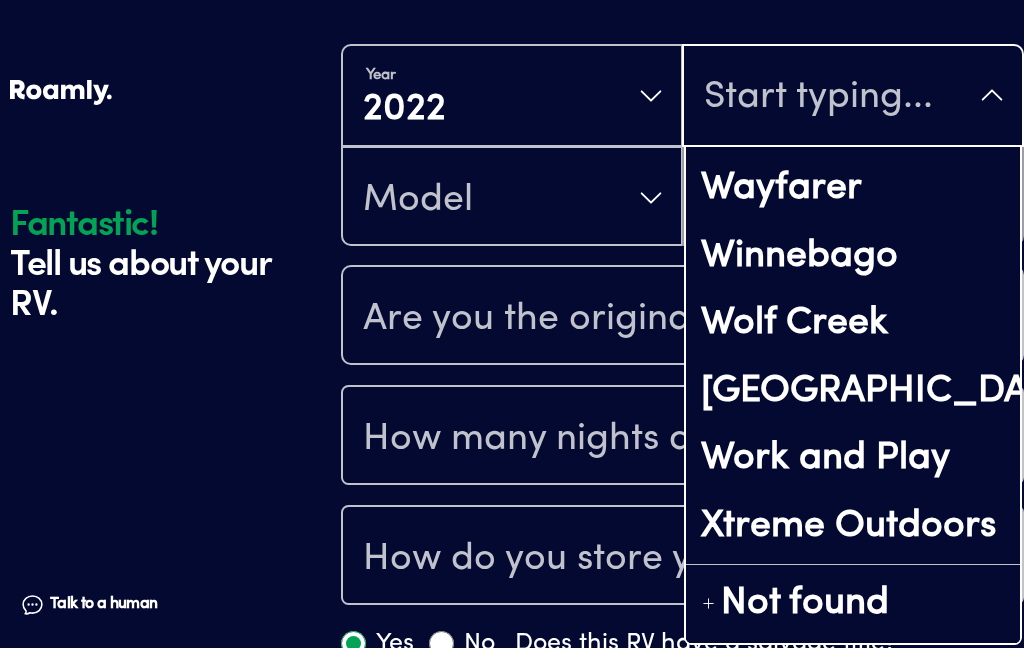 click on "Not found" at bounding box center [805, 605] 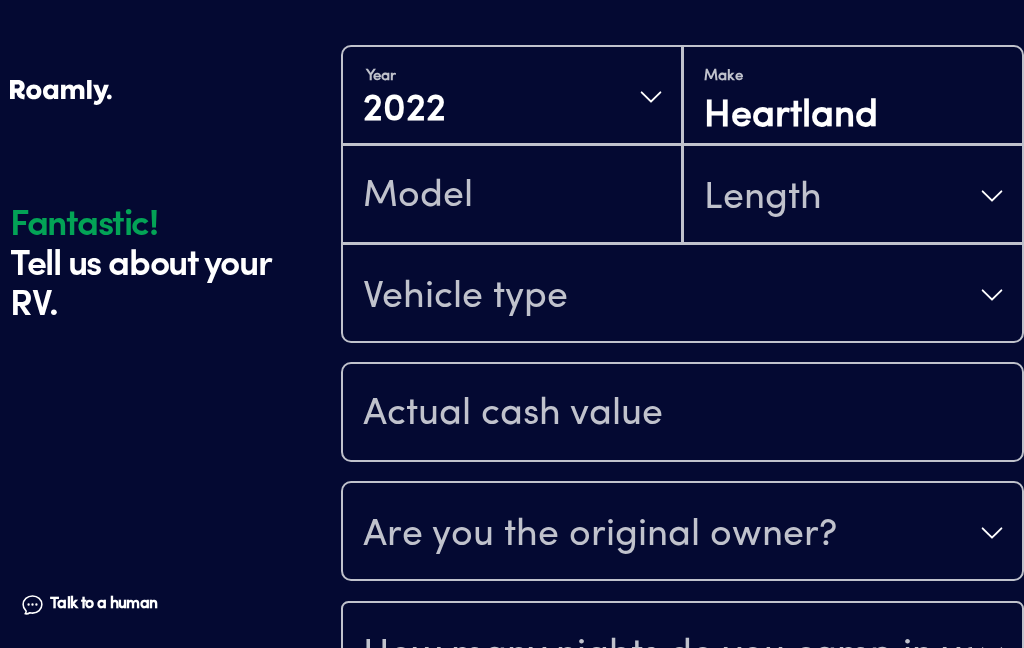scroll, scrollTop: 685, scrollLeft: 0, axis: vertical 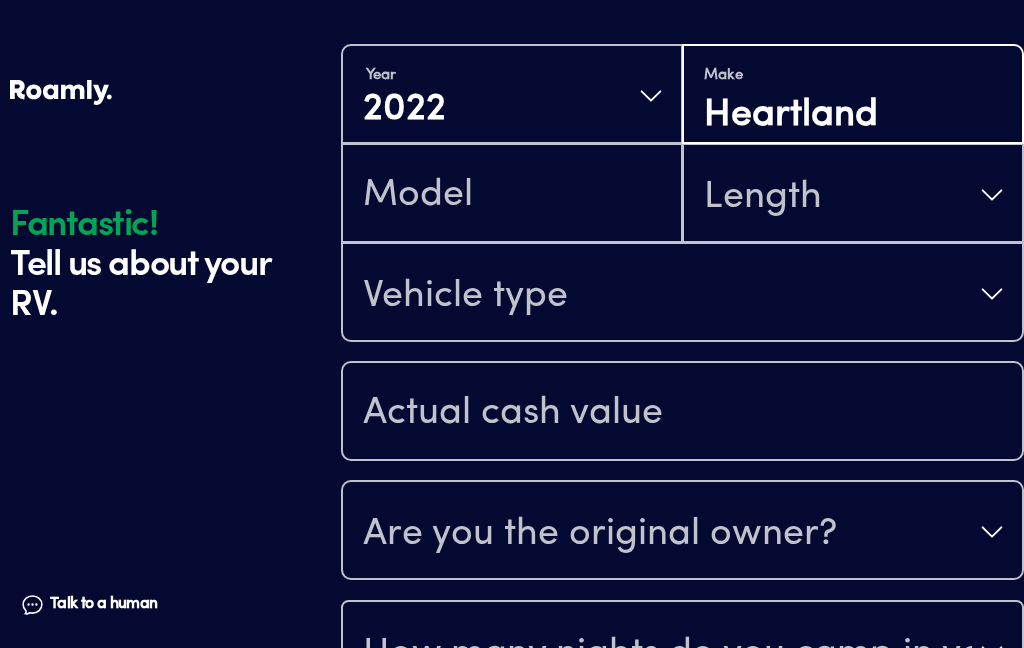 type on "Heartland" 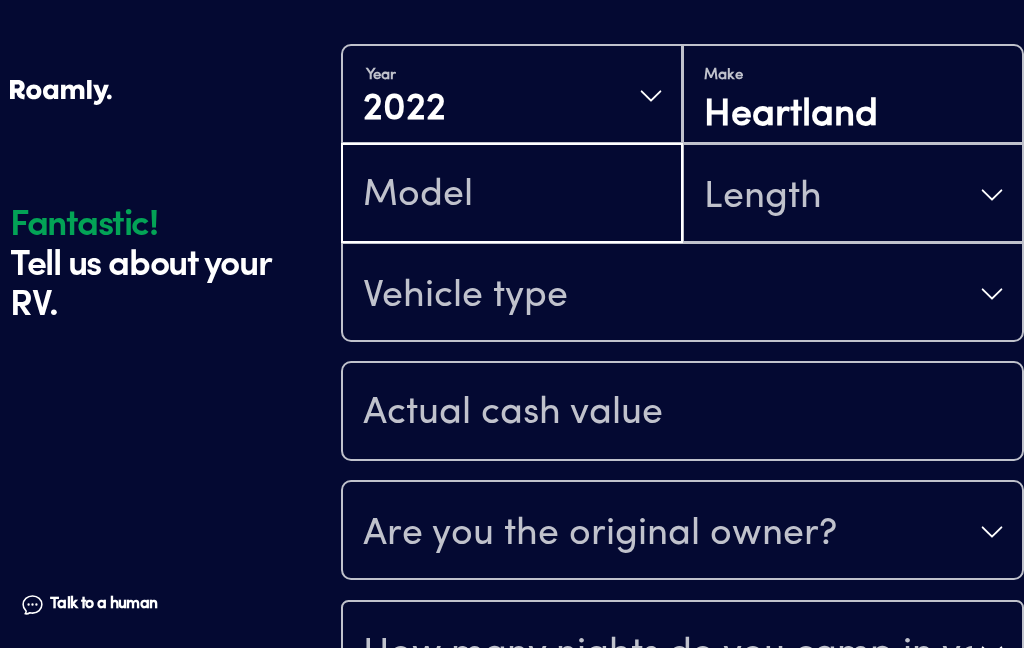 click at bounding box center (512, 195) 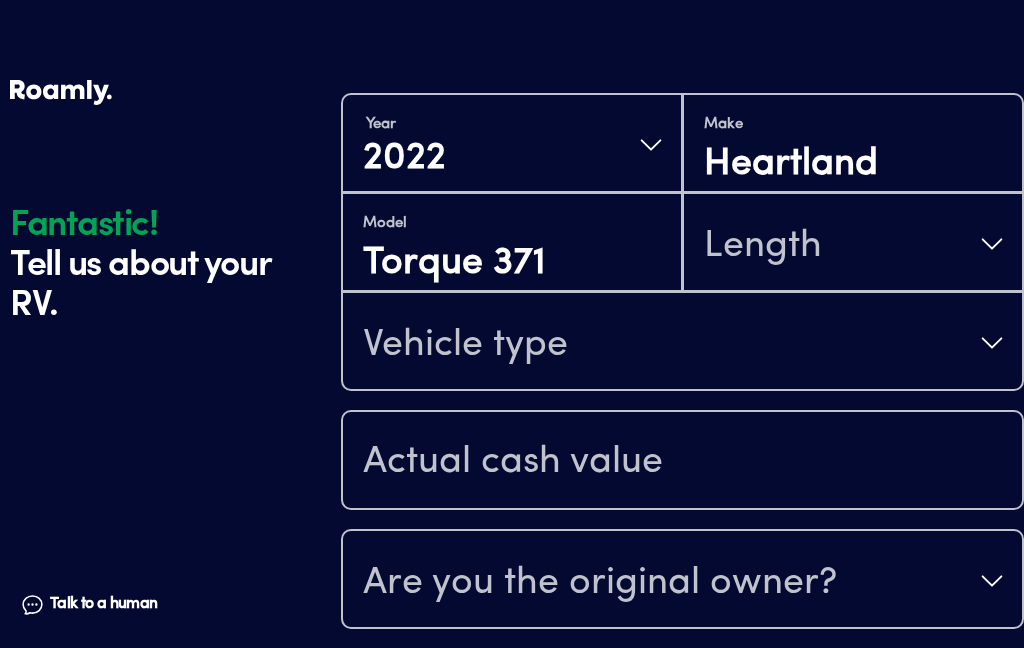 scroll, scrollTop: 635, scrollLeft: 0, axis: vertical 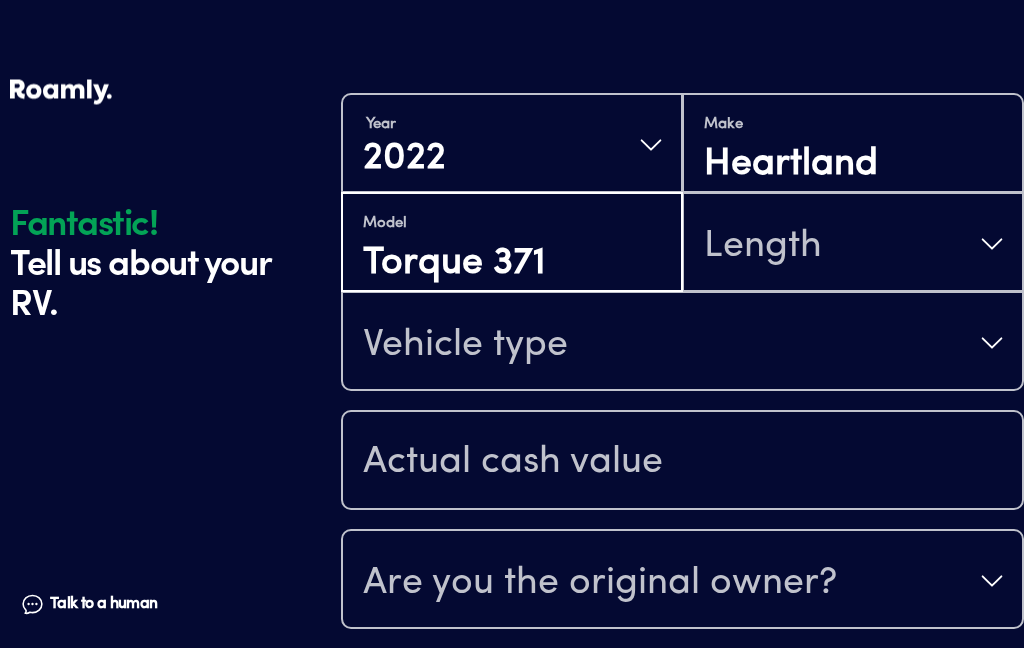 type on "Torque 371" 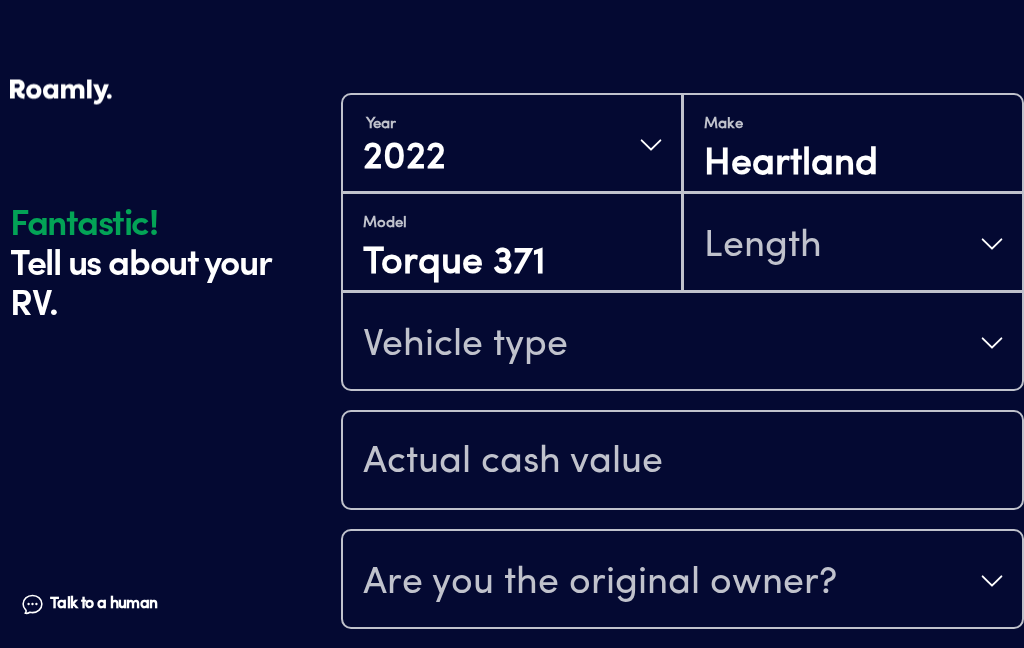 click on "Length" at bounding box center (853, 245) 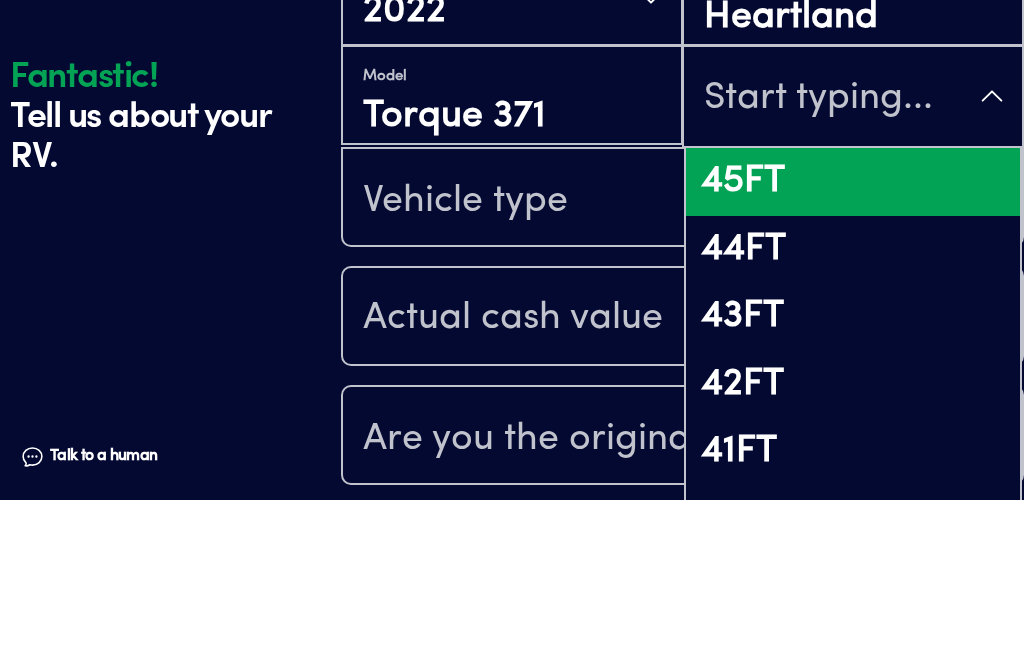scroll, scrollTop: 784, scrollLeft: 0, axis: vertical 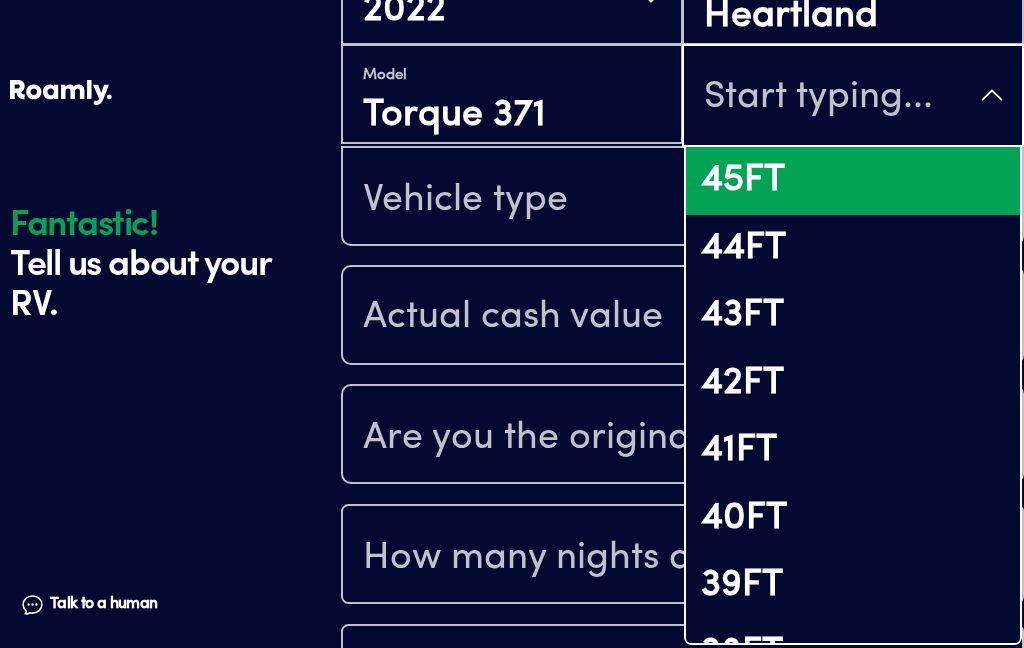 click on "43FT" at bounding box center [853, 316] 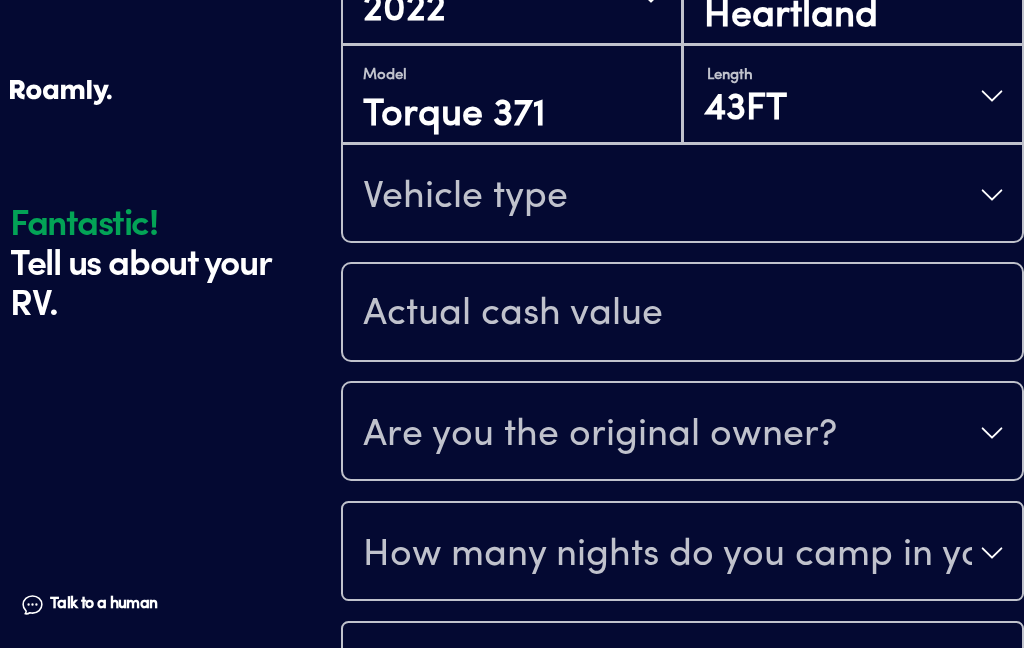 click on "Vehicle type" at bounding box center (682, 195) 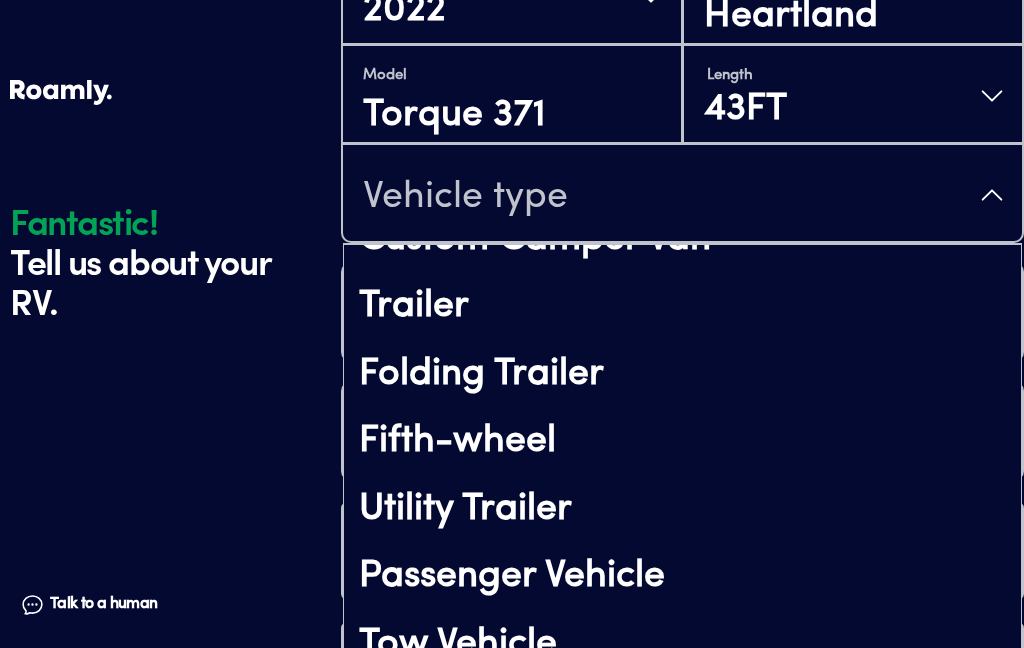 scroll, scrollTop: 293, scrollLeft: 0, axis: vertical 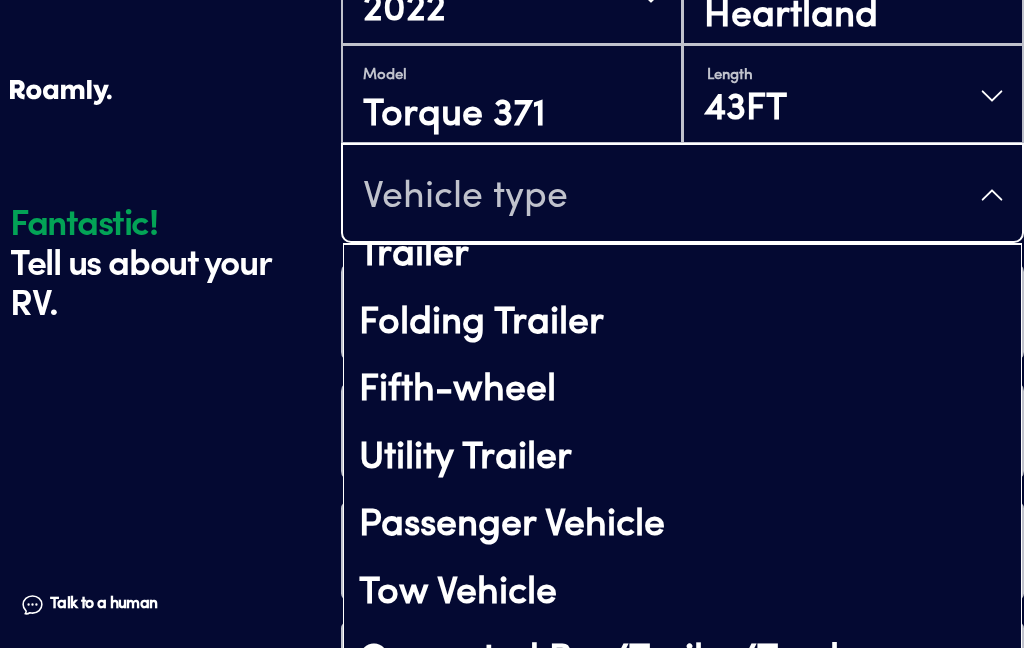 click on "Fifth-wheel" at bounding box center (682, 391) 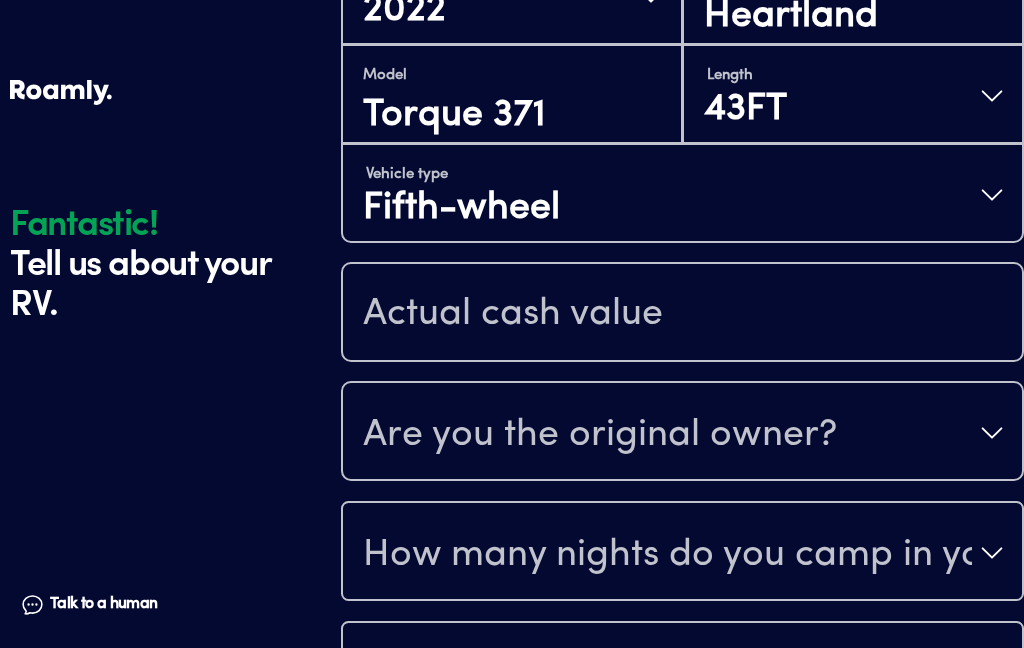 click on "Vehicle type Fifth-wheel" at bounding box center [682, 195] 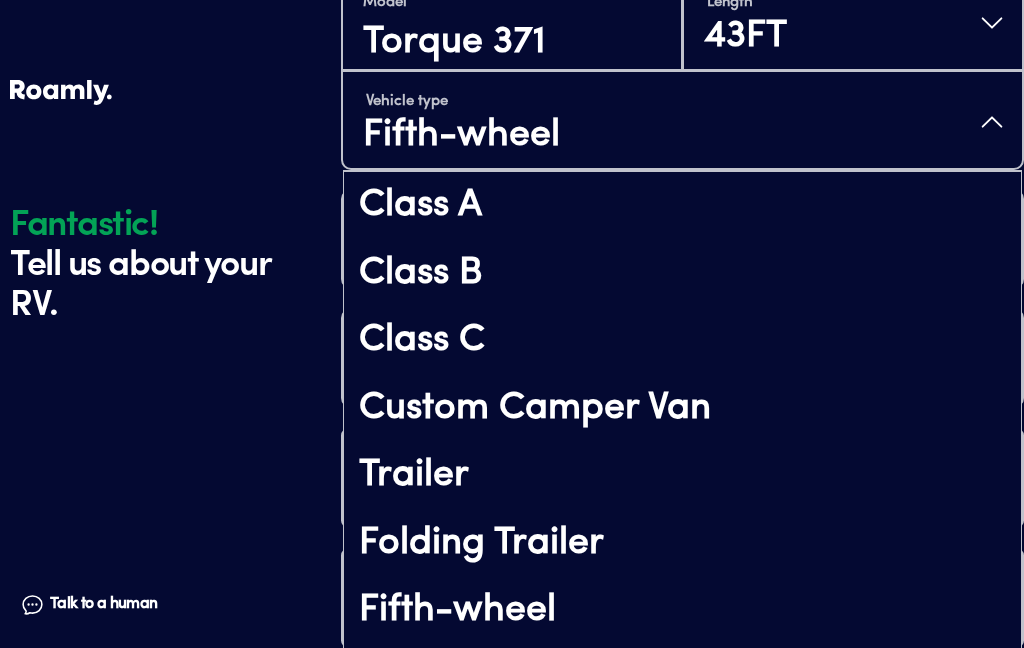 scroll, scrollTop: 0, scrollLeft: 0, axis: both 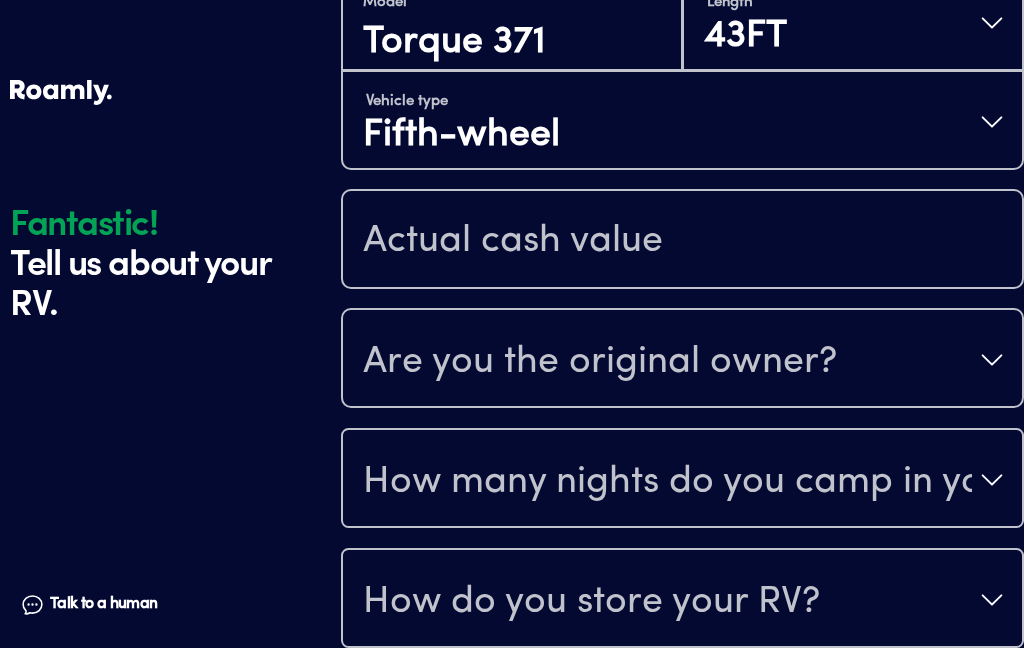 click at bounding box center [147, 452] 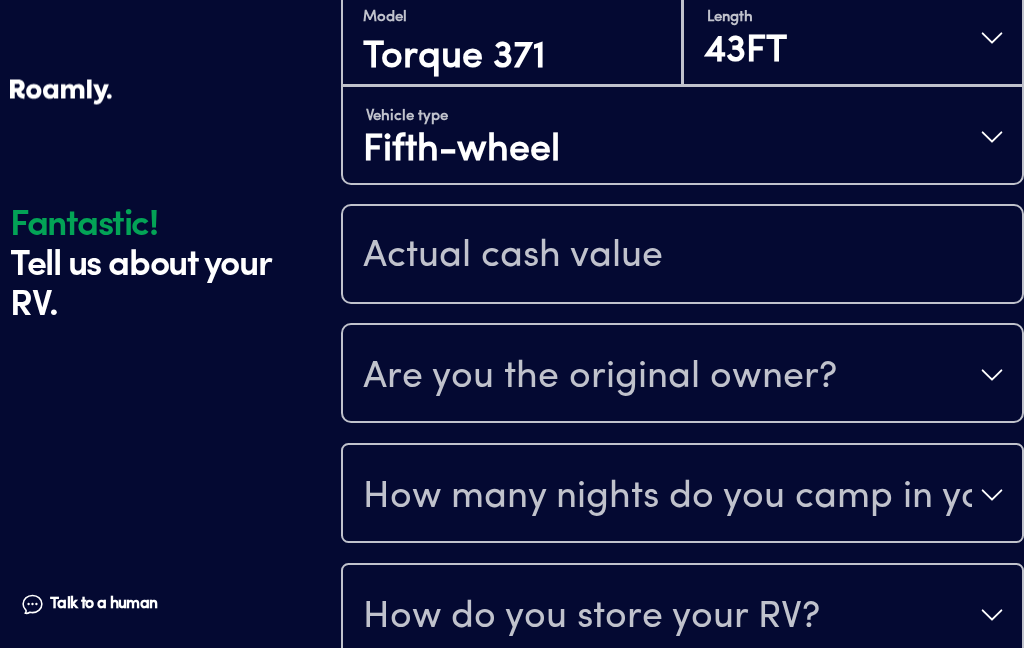 scroll, scrollTop: 850, scrollLeft: 0, axis: vertical 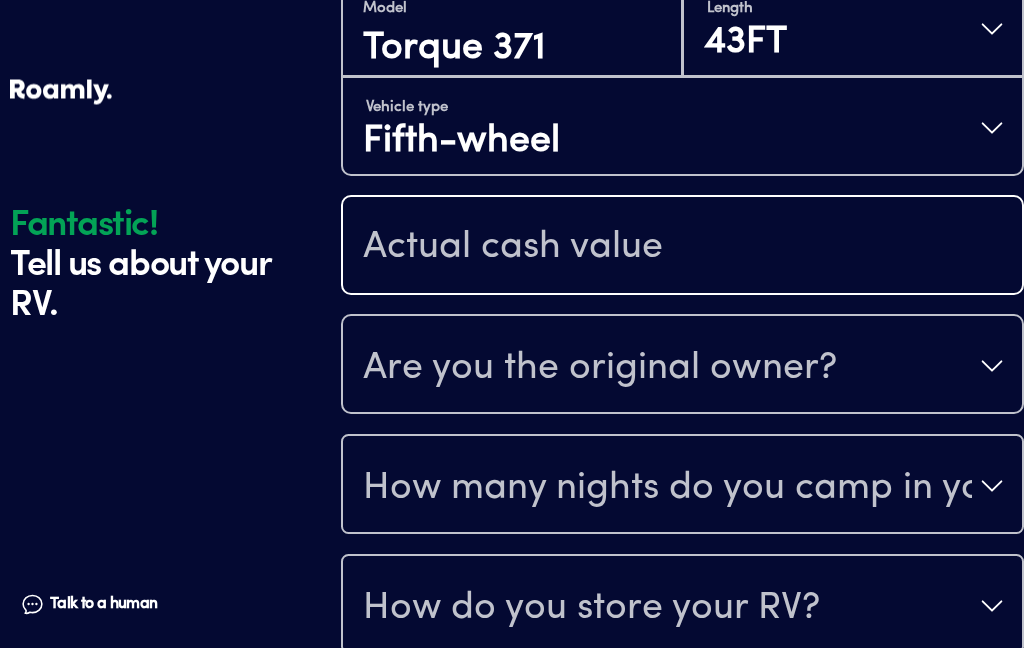click at bounding box center [682, 248] 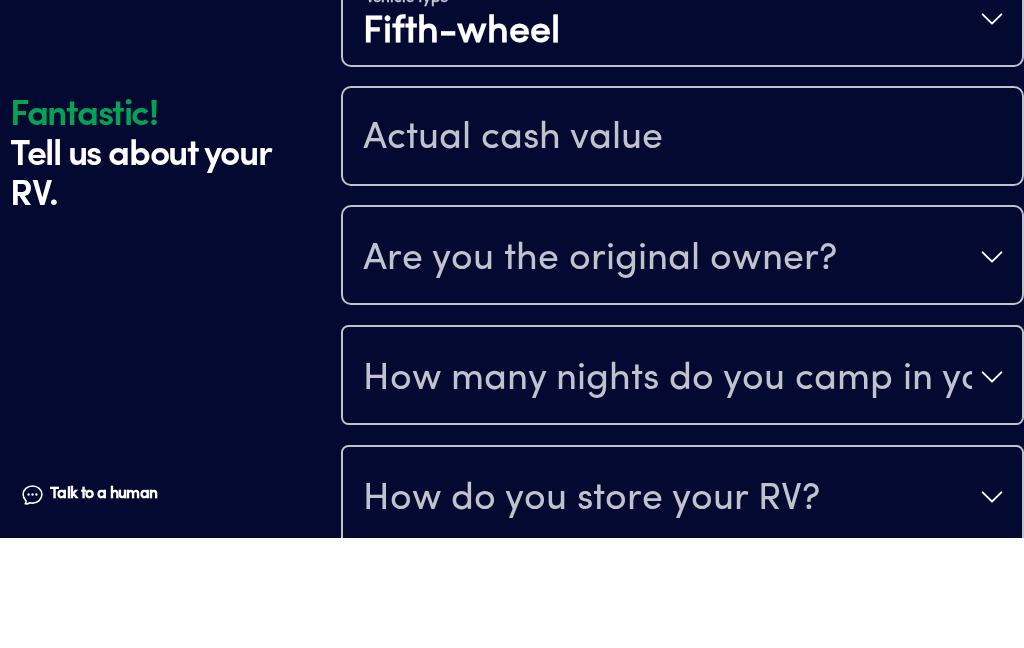 scroll, scrollTop: 961, scrollLeft: 0, axis: vertical 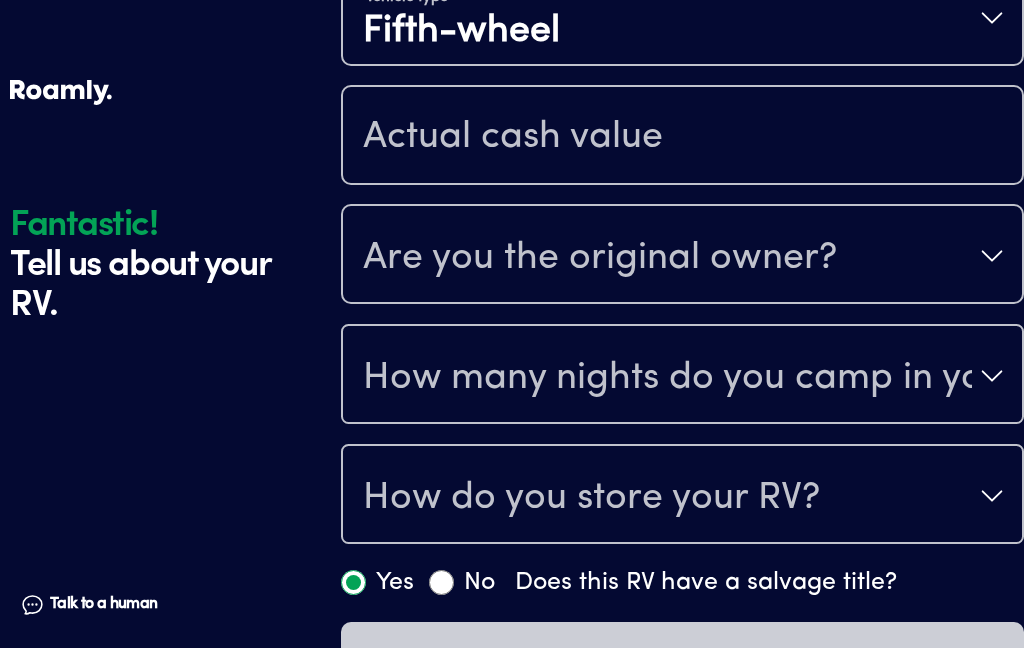 click on "Are you the original owner?" at bounding box center [682, 256] 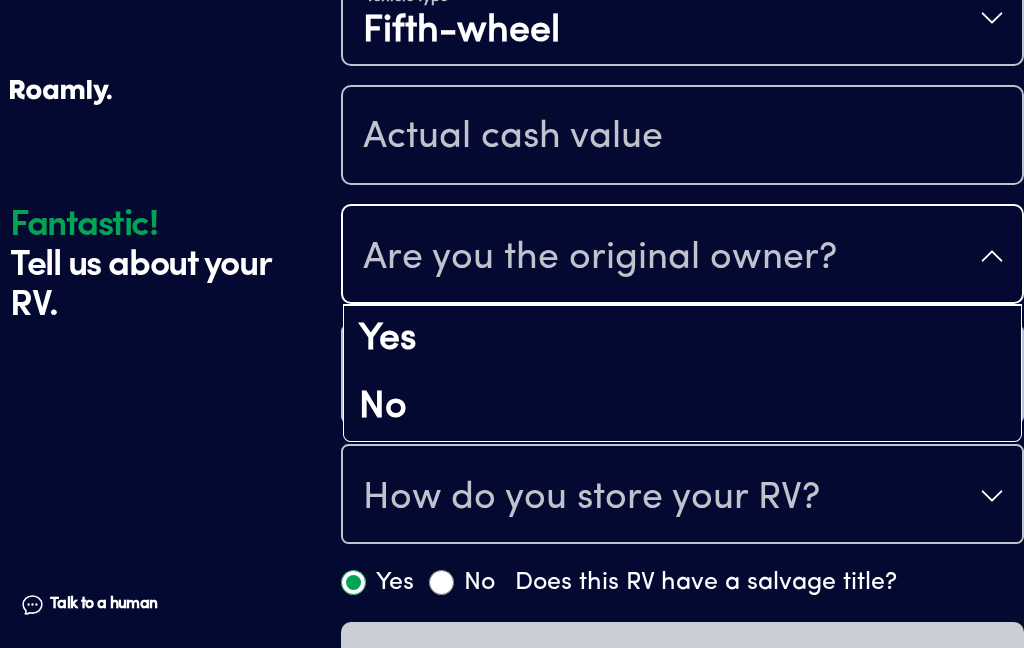 click on "Yes" at bounding box center (682, 340) 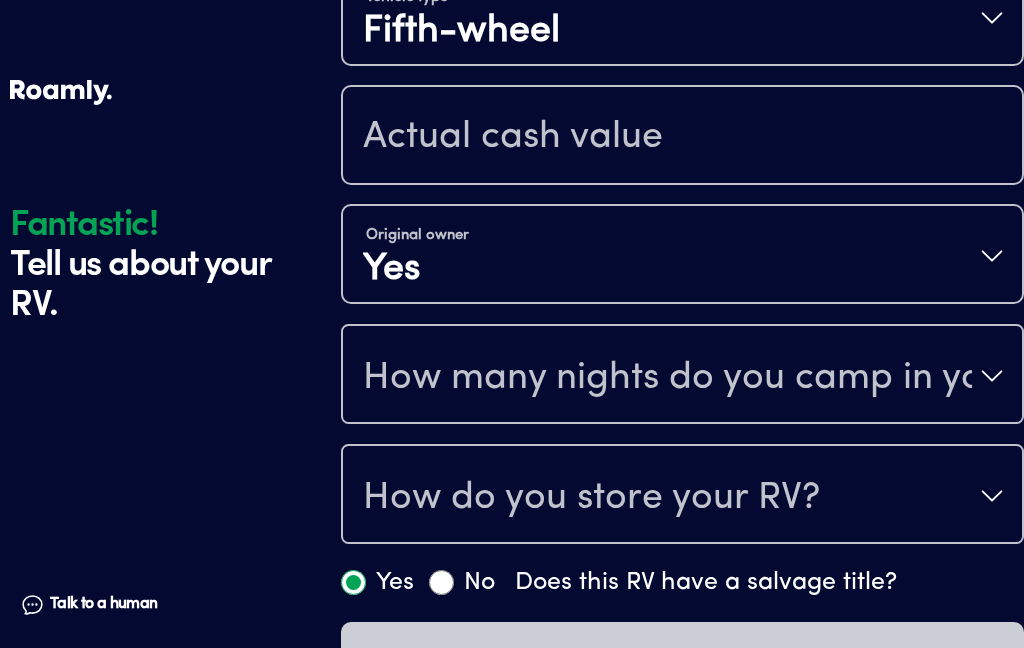 click on "How many nights do you camp in your RV?" at bounding box center (682, 376) 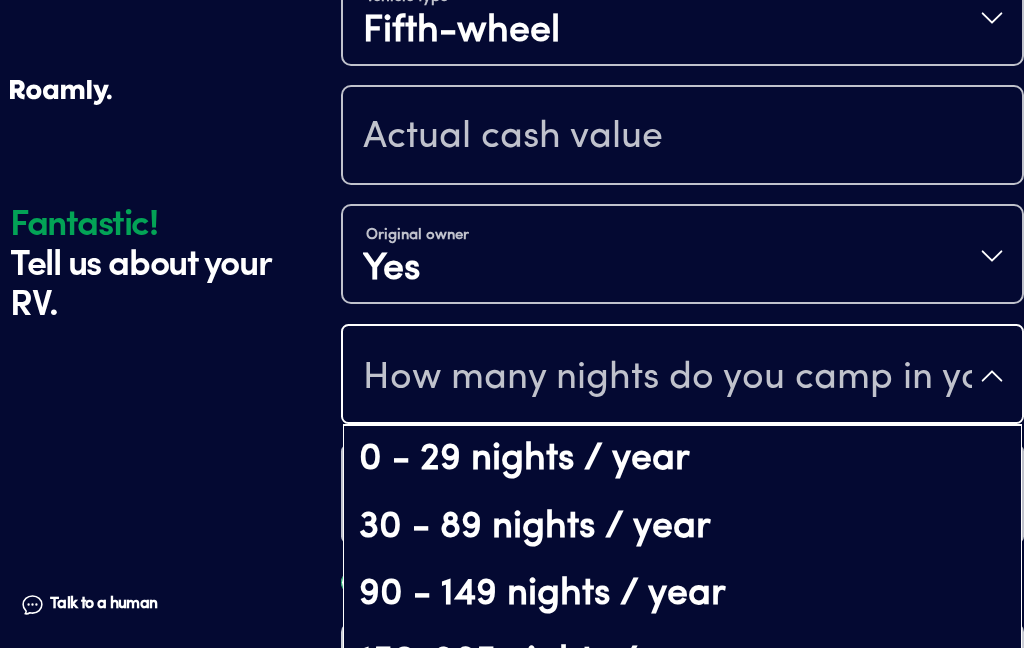 click on "0 - 29 nights / year" at bounding box center (682, 460) 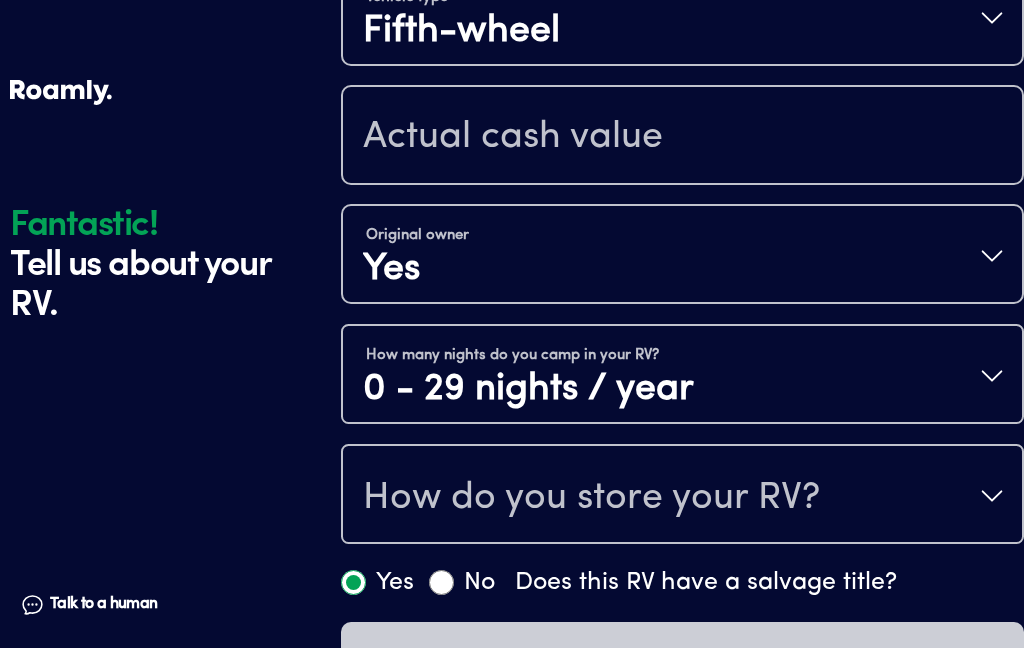 click on "How do you store your RV?" at bounding box center (682, 496) 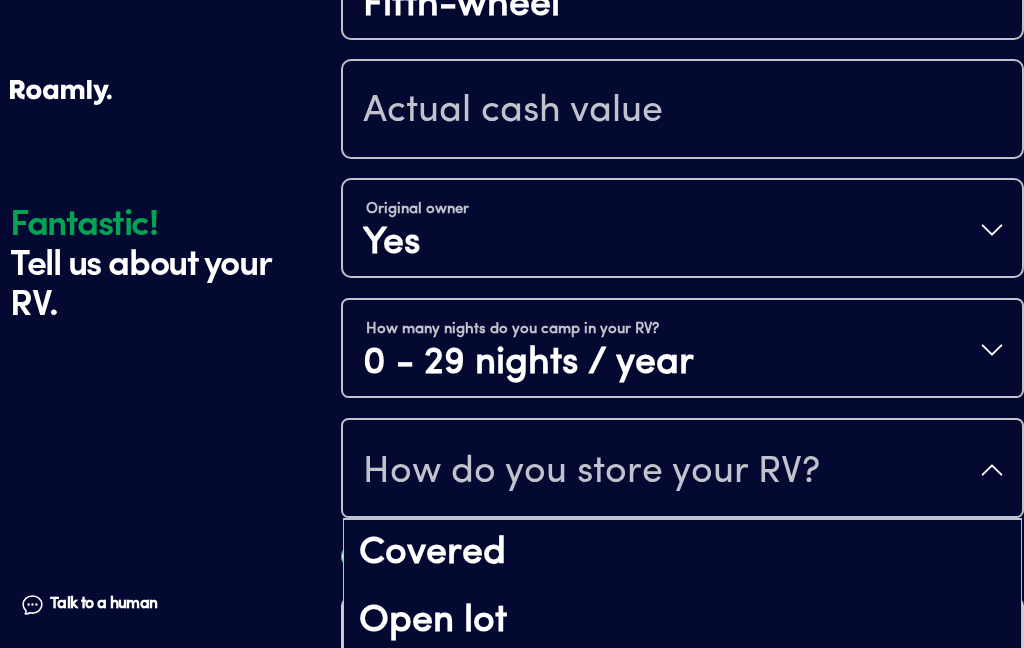scroll, scrollTop: 28, scrollLeft: 0, axis: vertical 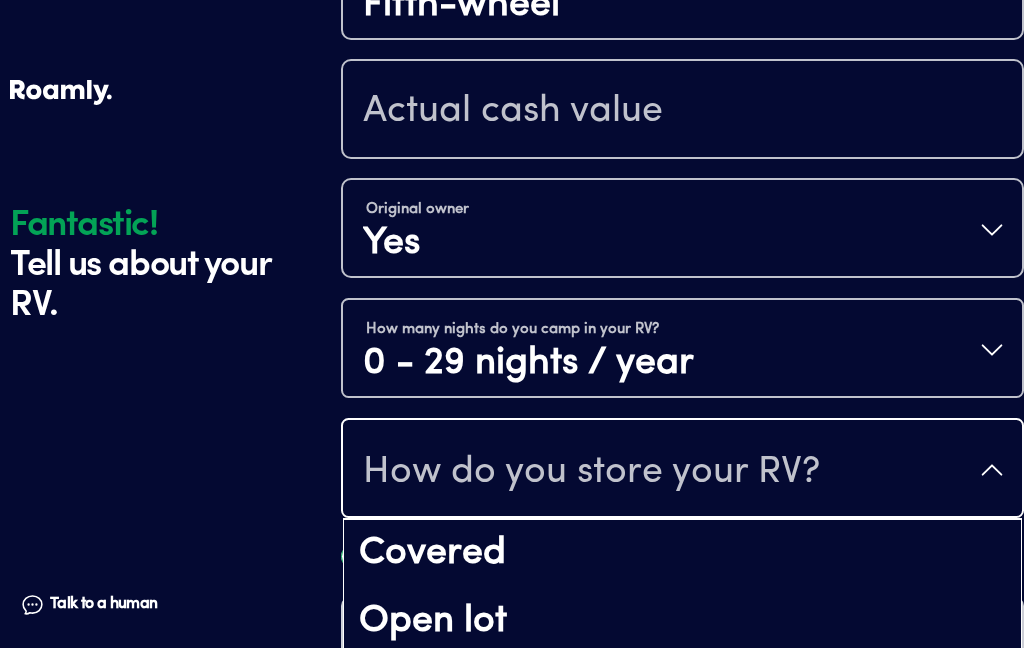 click on "Covered" at bounding box center (682, 554) 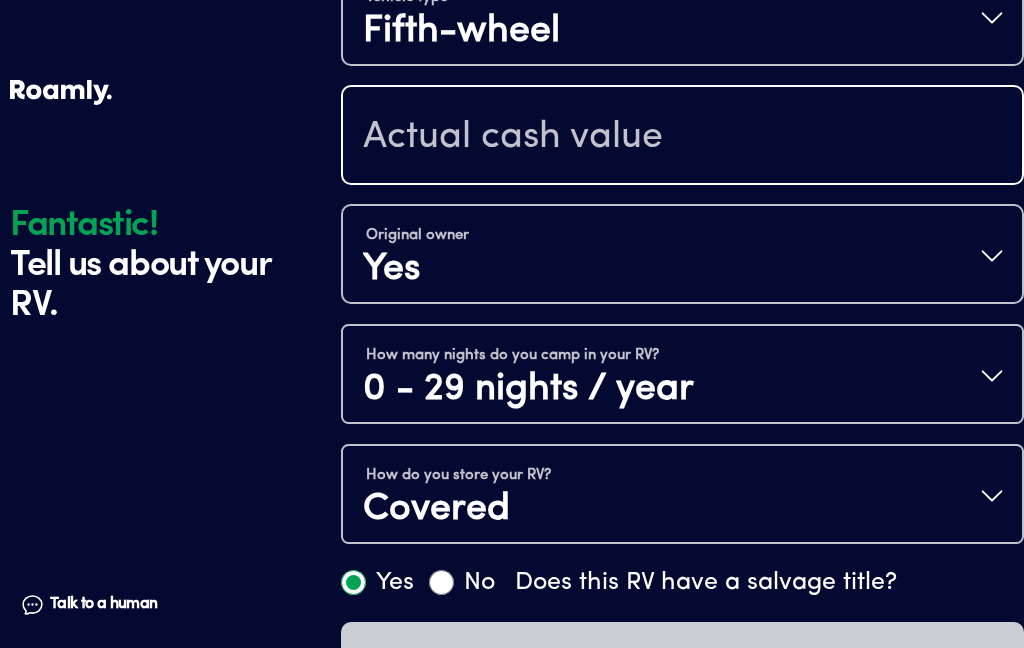 click at bounding box center (682, 137) 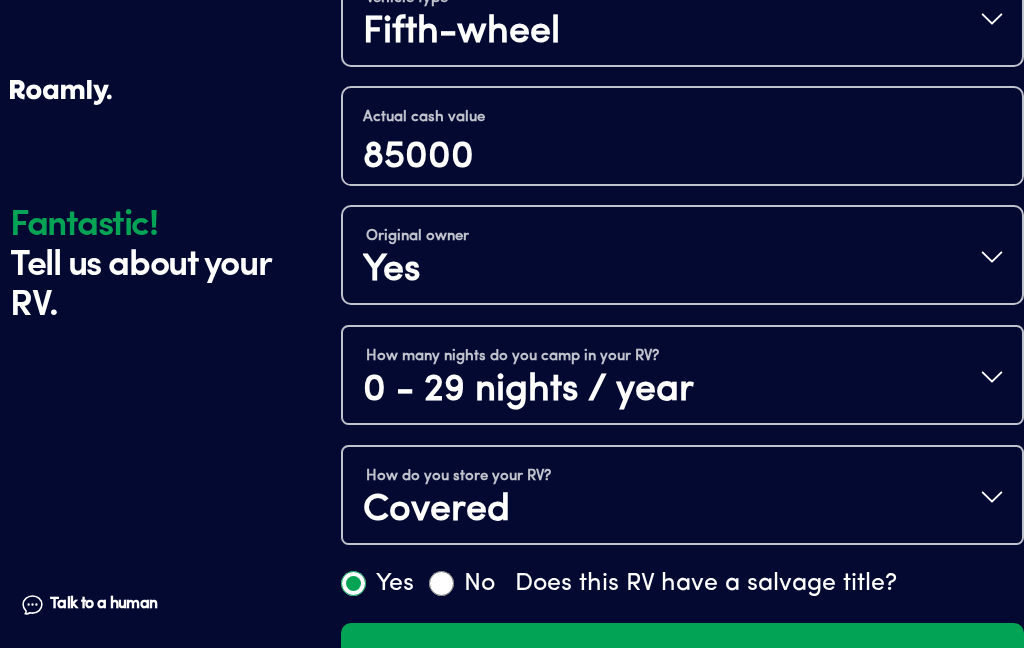 scroll, scrollTop: 961, scrollLeft: 0, axis: vertical 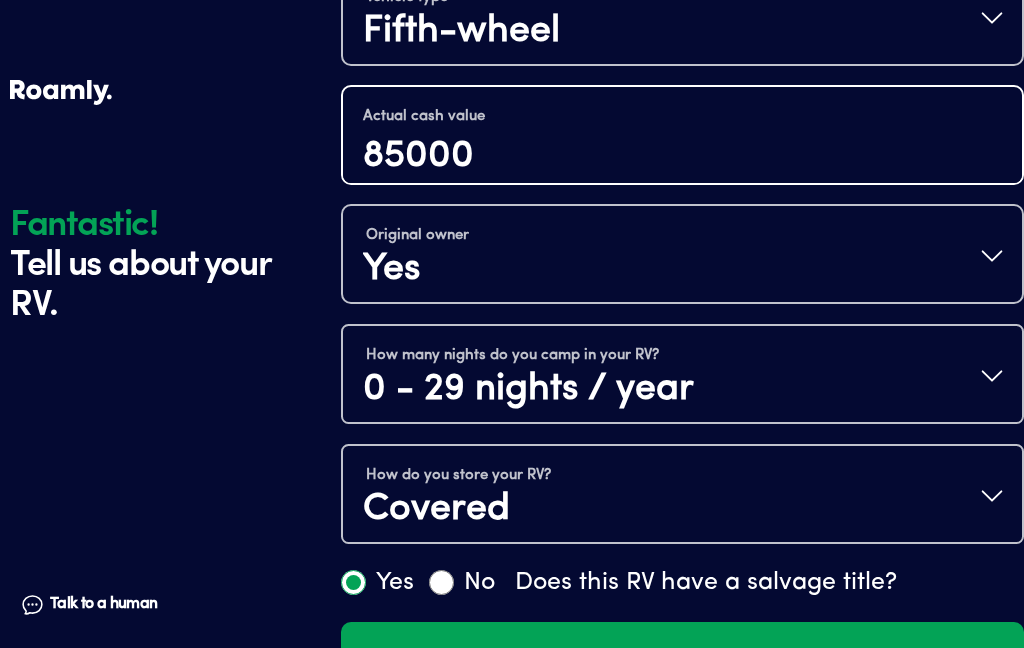 type on "85000" 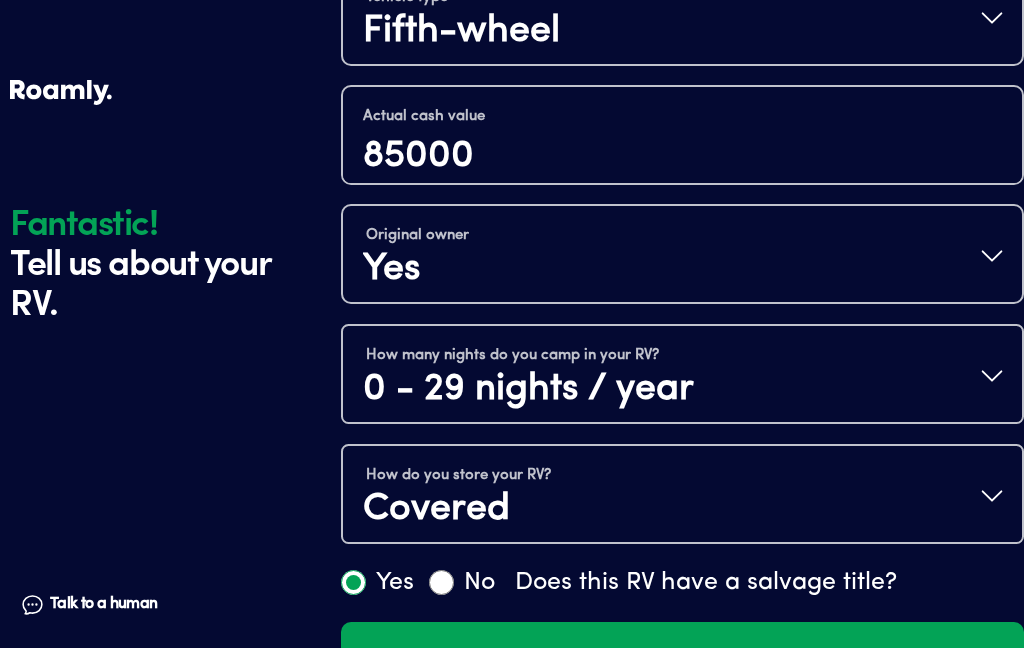 click on "Continue" at bounding box center (682, 663) 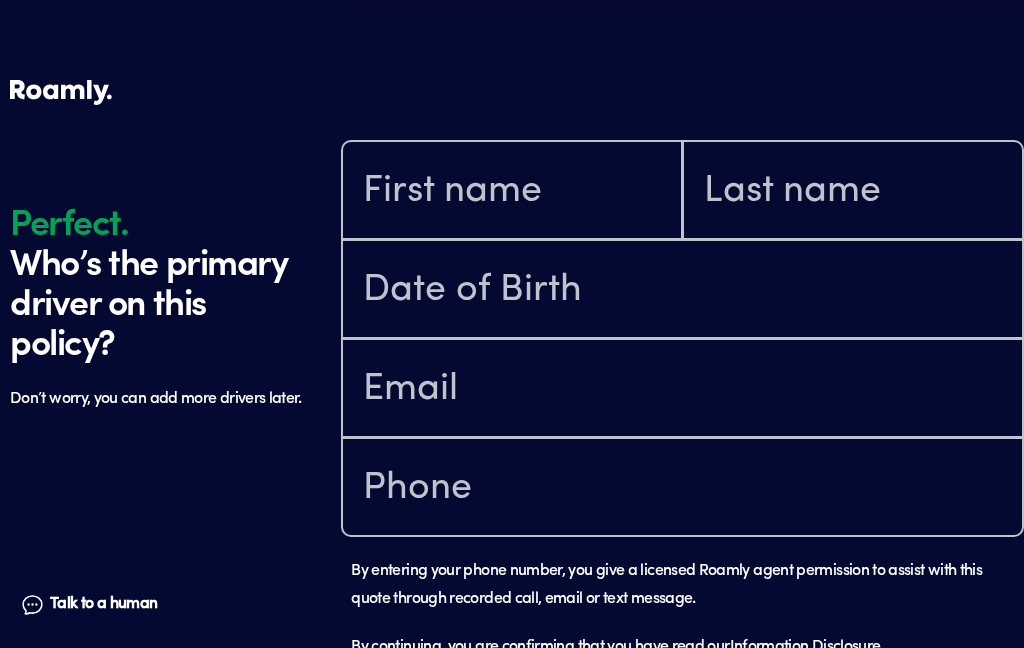 scroll, scrollTop: 1666, scrollLeft: 0, axis: vertical 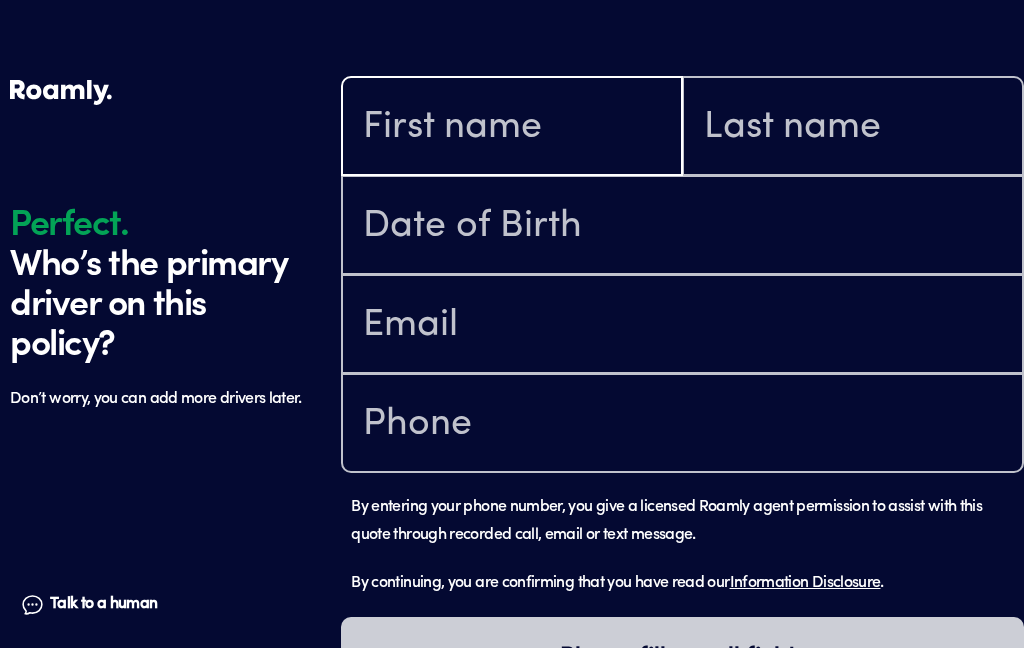 click at bounding box center [512, 128] 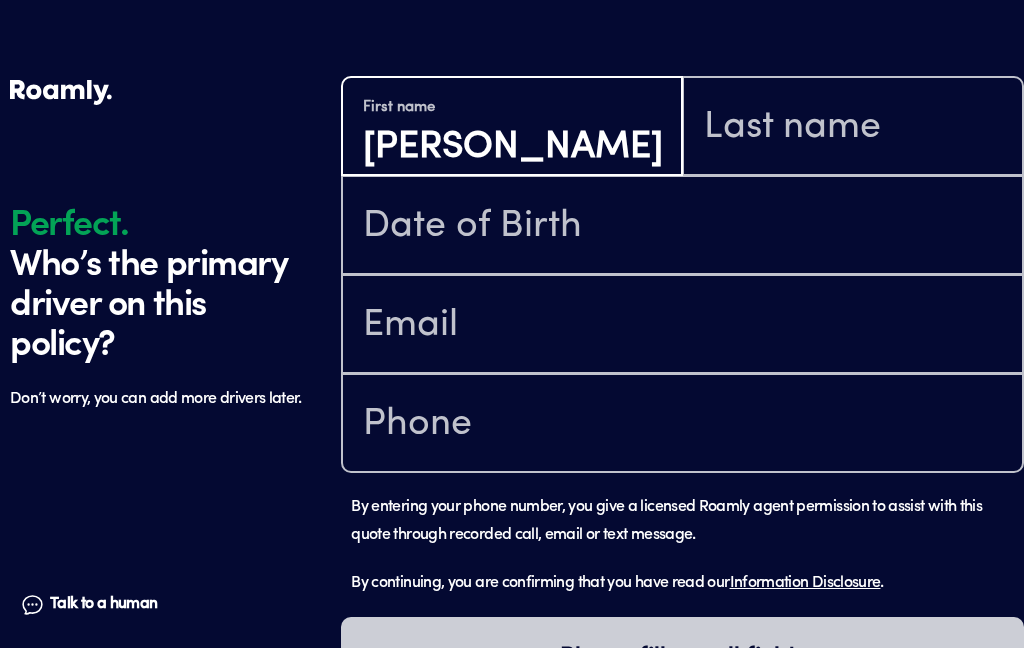 type on "[PERSON_NAME]" 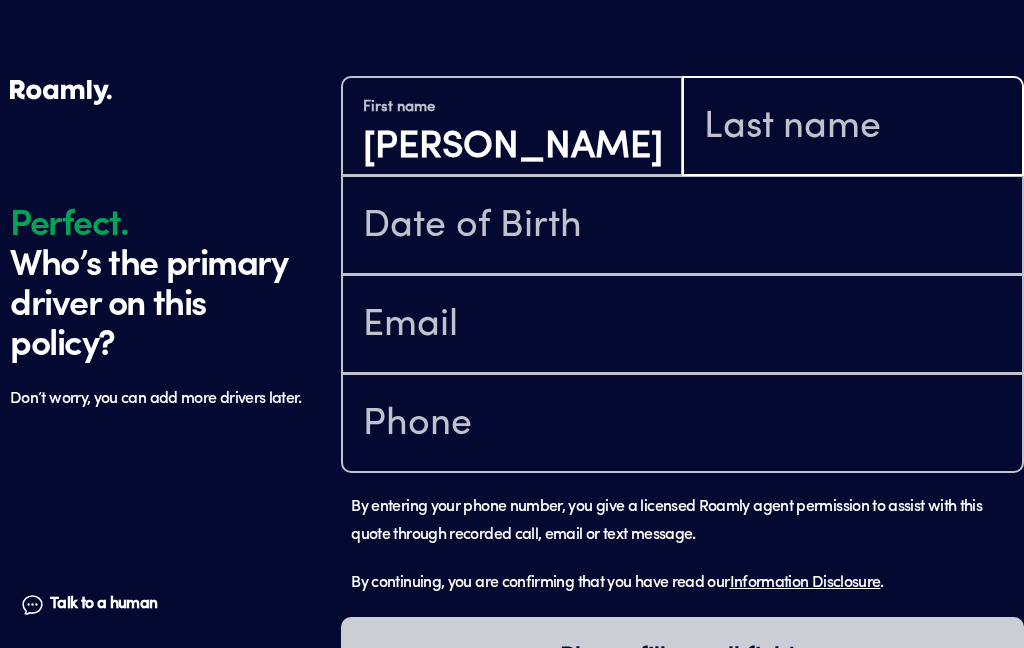 click at bounding box center (853, 128) 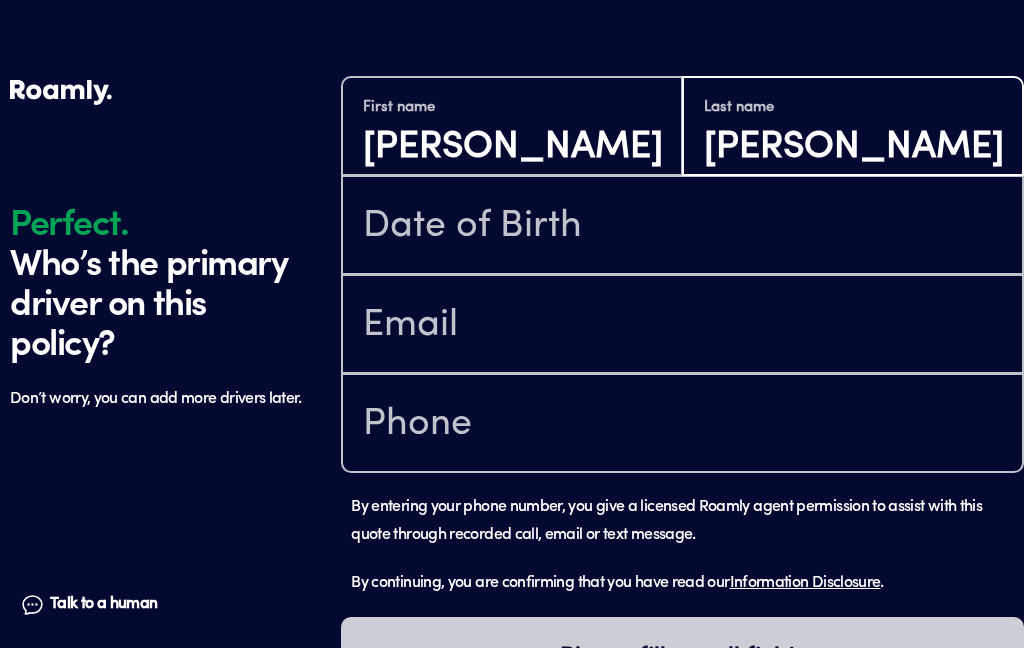 type on "[PERSON_NAME]" 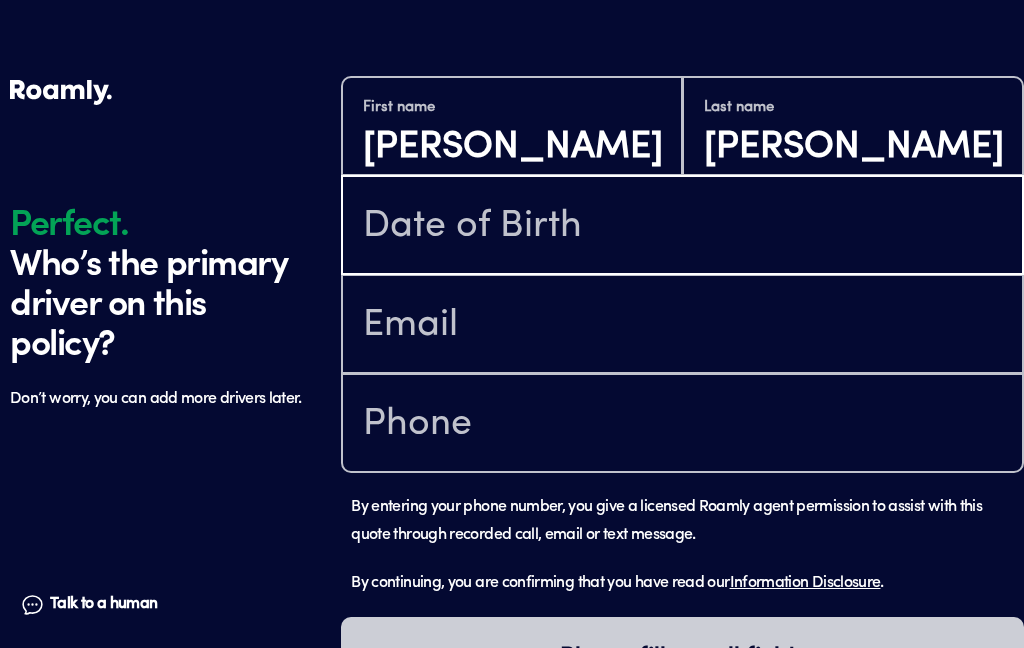 click at bounding box center (682, 227) 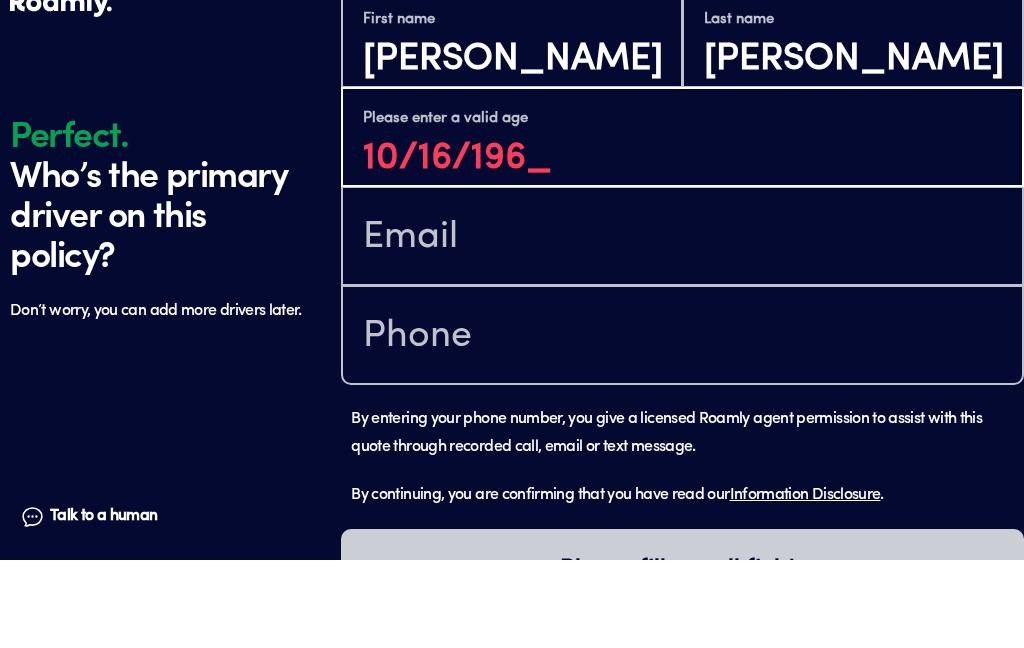 type on "[DATE]" 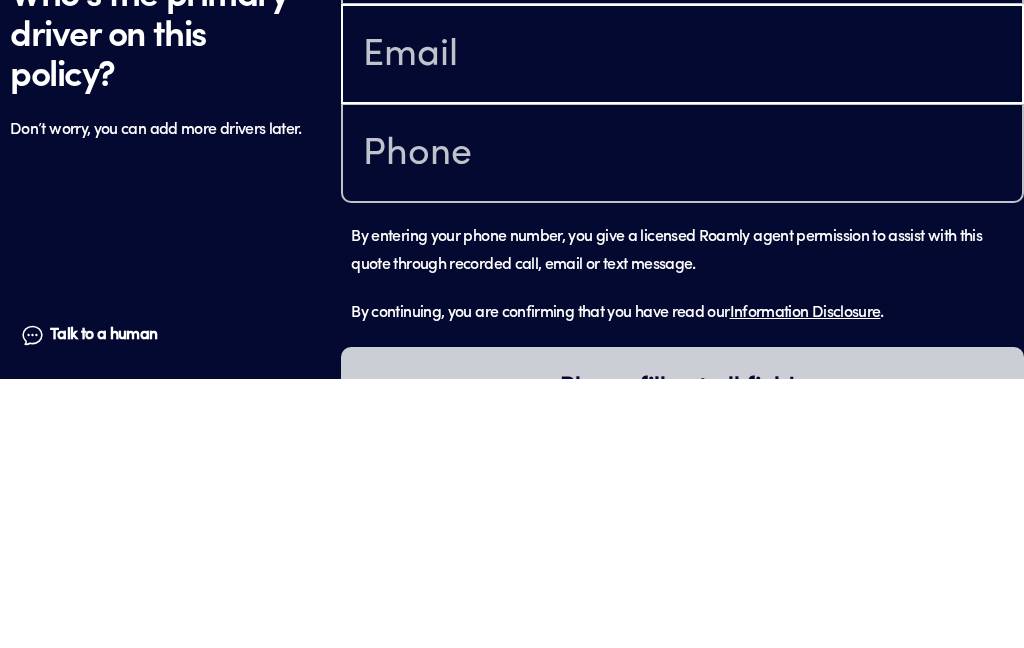 click at bounding box center [682, 326] 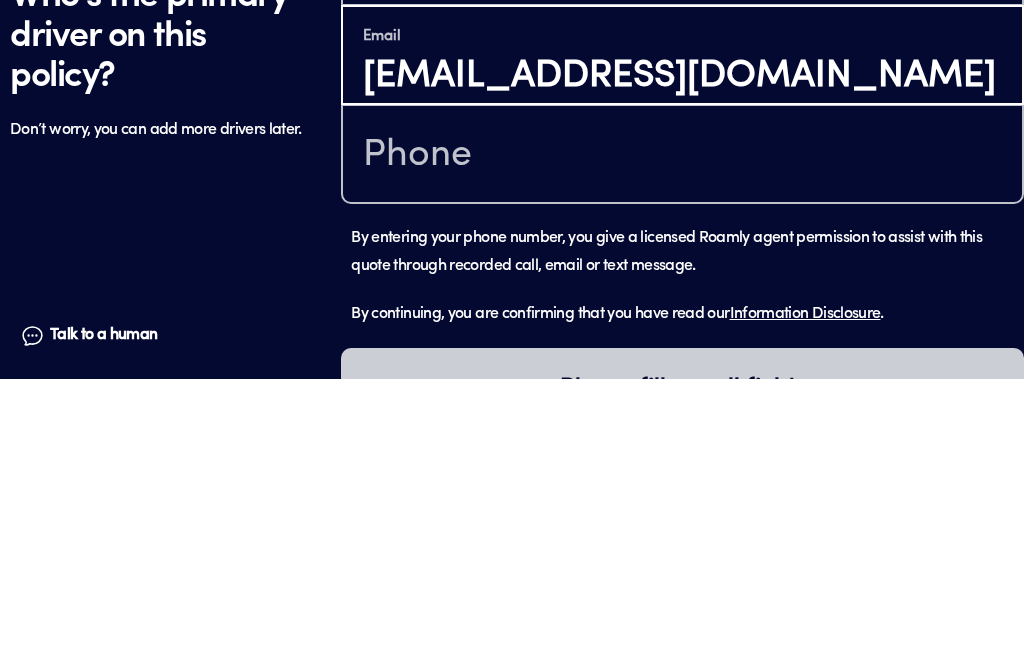 type on "[EMAIL_ADDRESS][DOMAIN_NAME]" 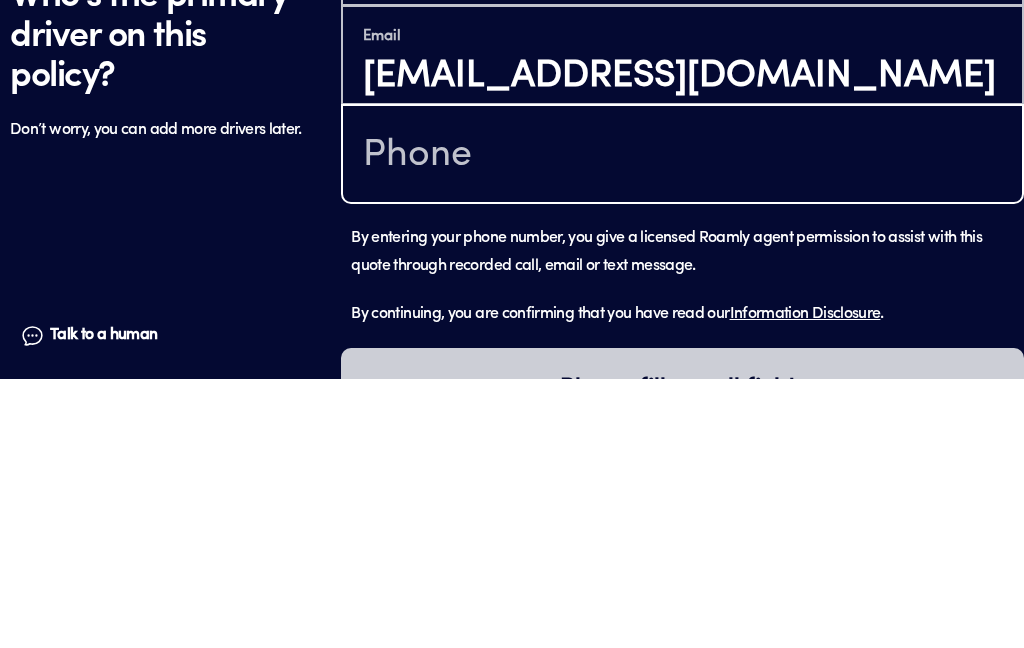 click at bounding box center (682, 425) 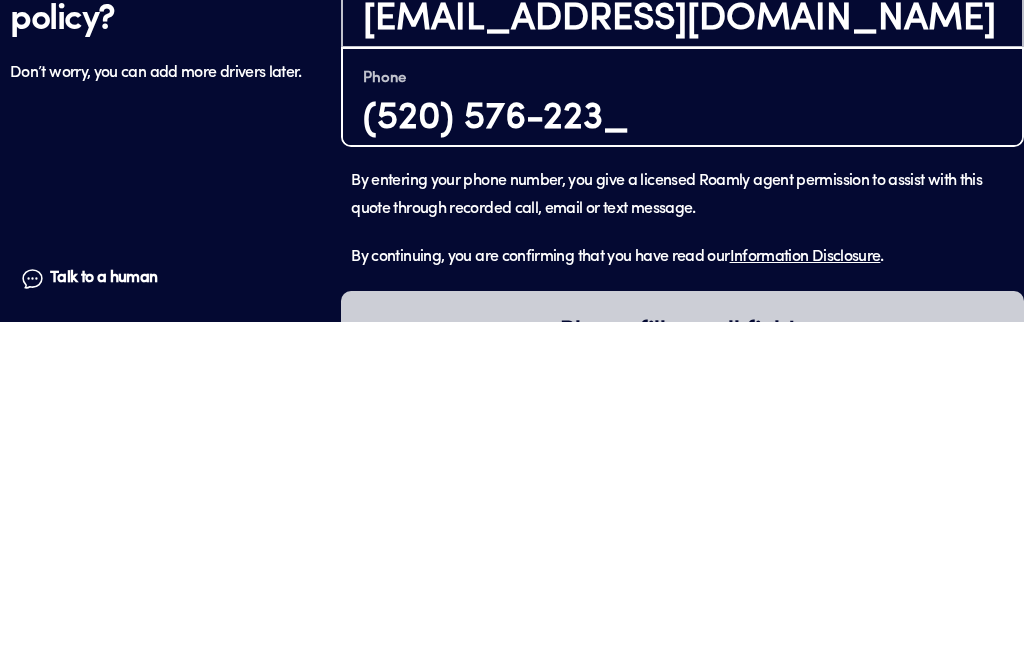 type on "[PHONE_NUMBER]" 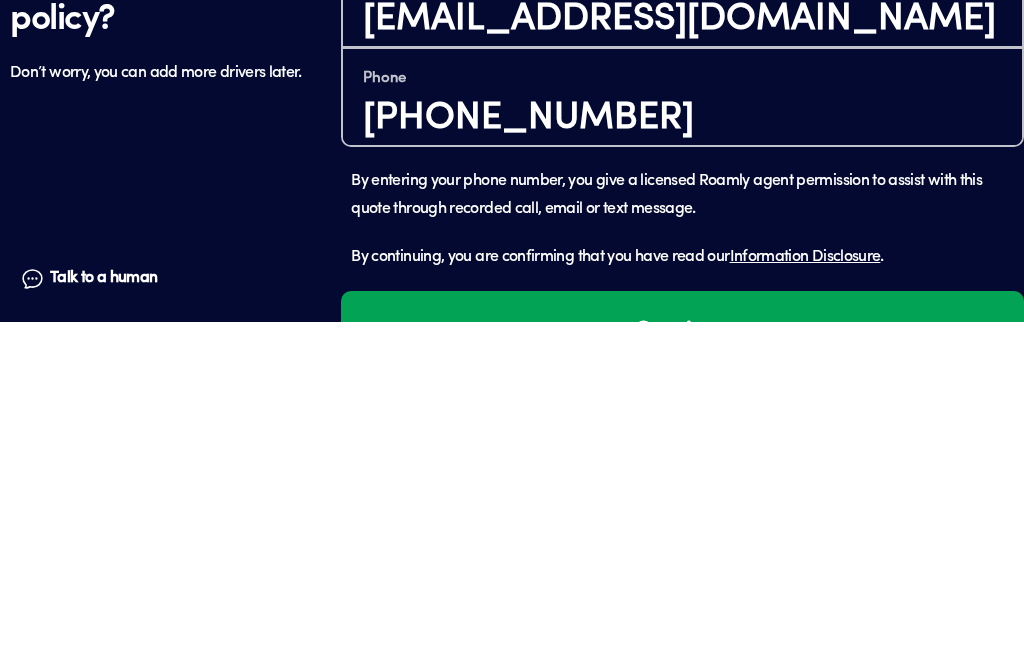 scroll, scrollTop: 1746, scrollLeft: 0, axis: vertical 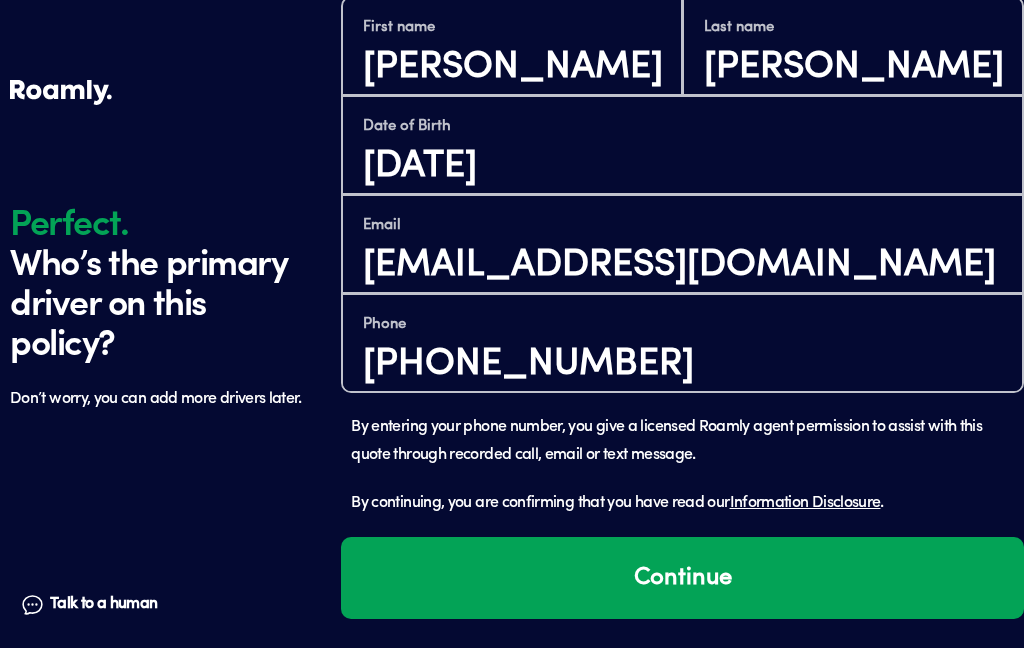 click on "Continue" at bounding box center [682, 578] 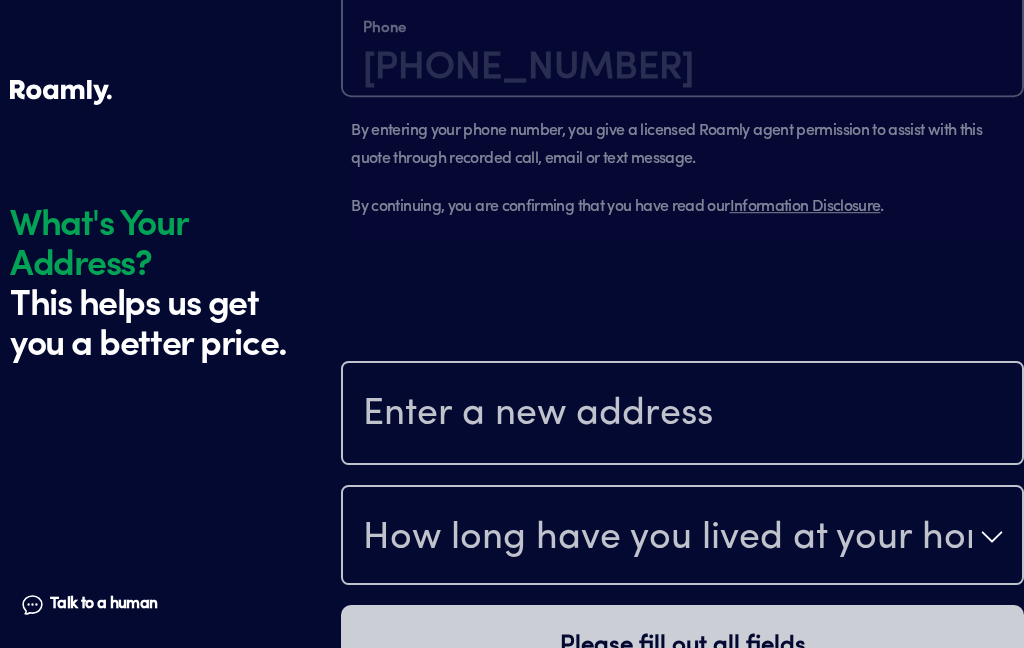 scroll, scrollTop: 2226, scrollLeft: 0, axis: vertical 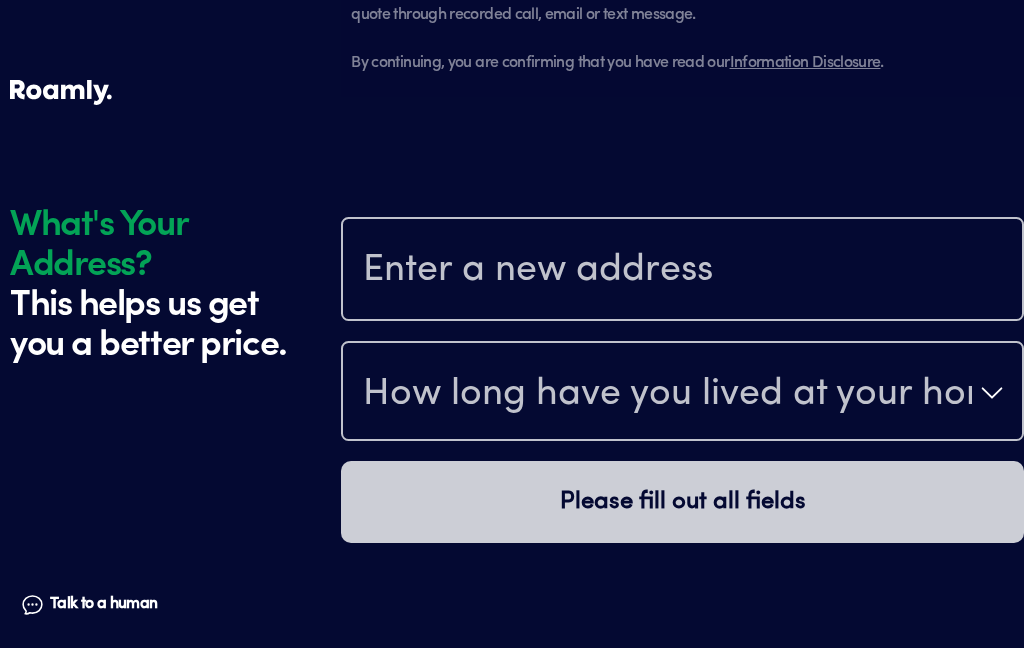 click at bounding box center [682, 271] 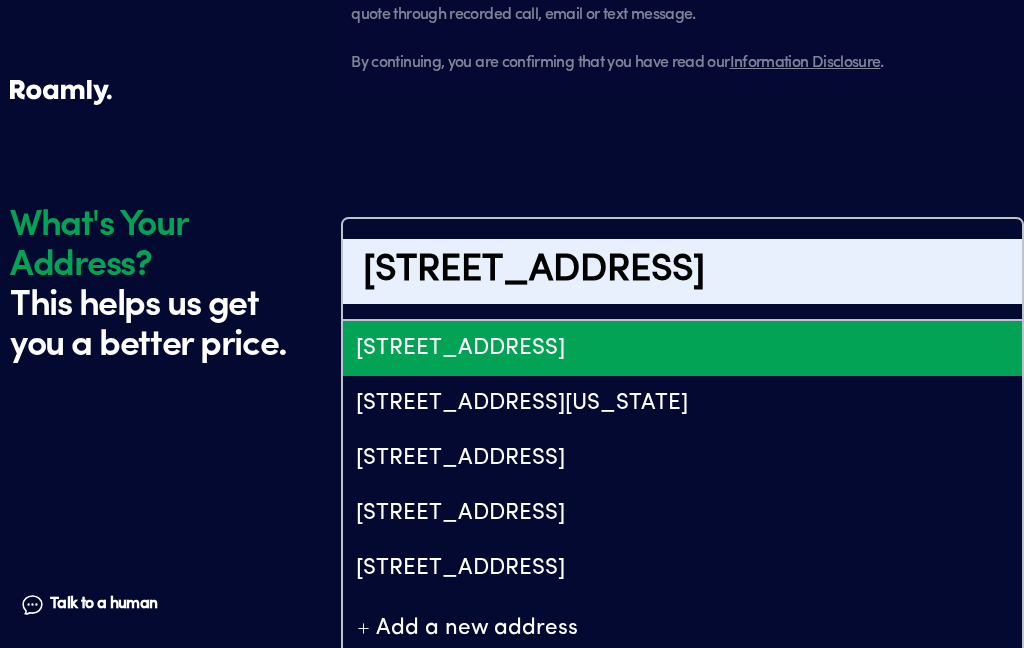 click on "[STREET_ADDRESS]" at bounding box center (682, 348) 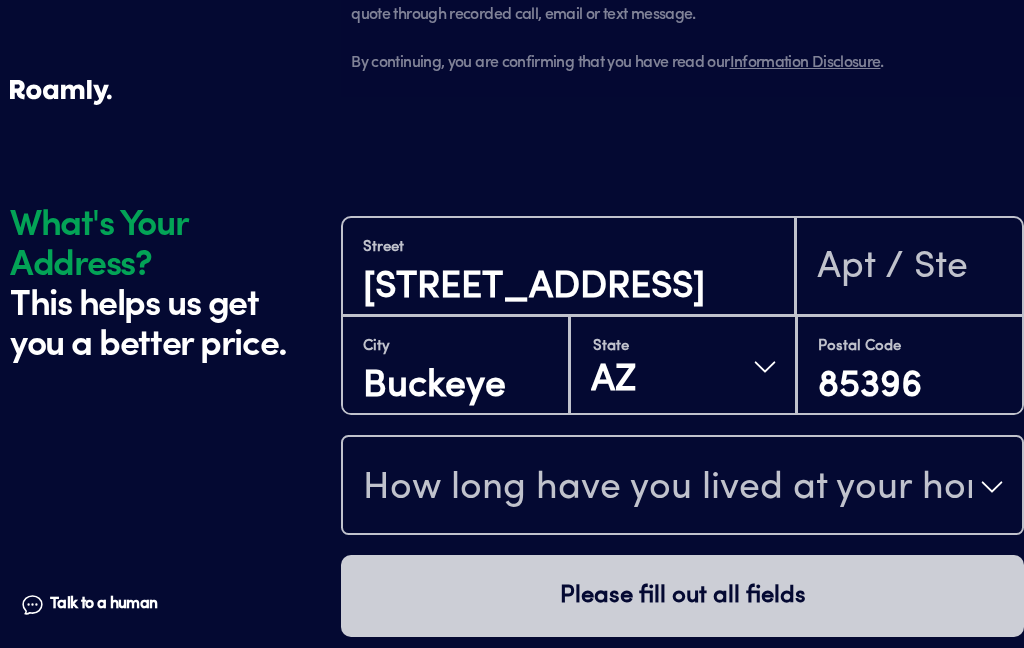 click on "How long have you lived at your home address?" at bounding box center [682, 487] 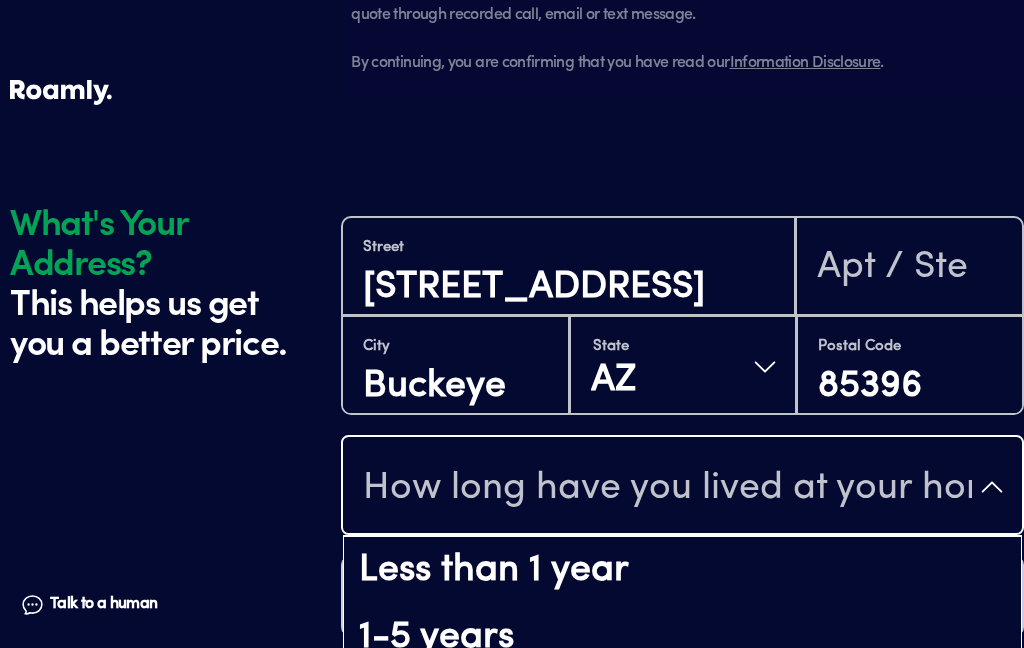 click on "Less than 1 year" at bounding box center [682, 571] 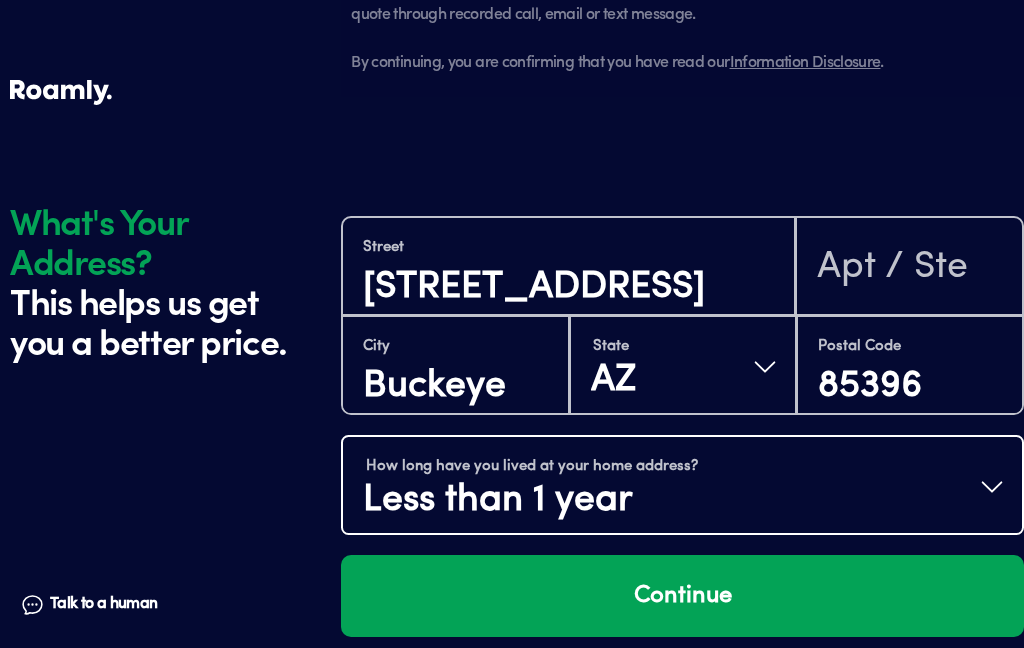 scroll, scrollTop: 2244, scrollLeft: 0, axis: vertical 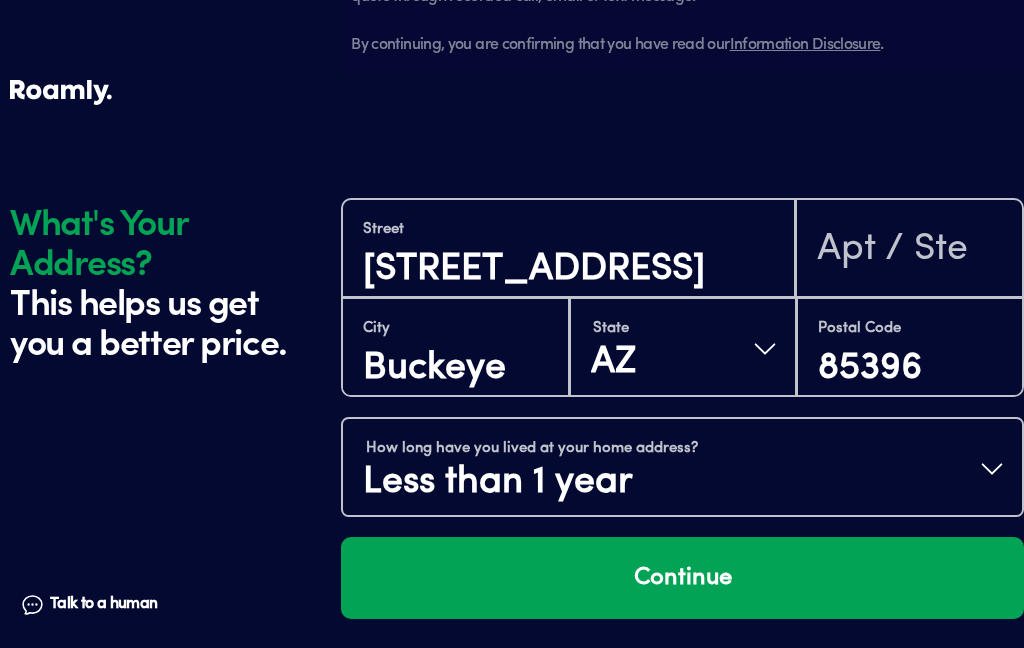 click on "Continue" at bounding box center (682, 578) 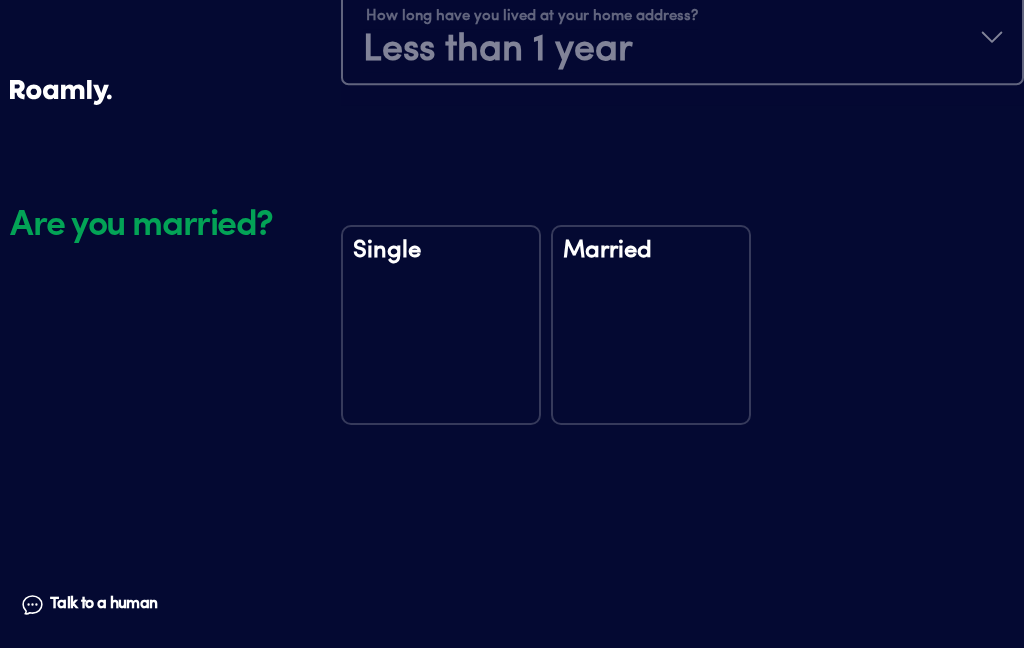 scroll, scrollTop: 2773, scrollLeft: 0, axis: vertical 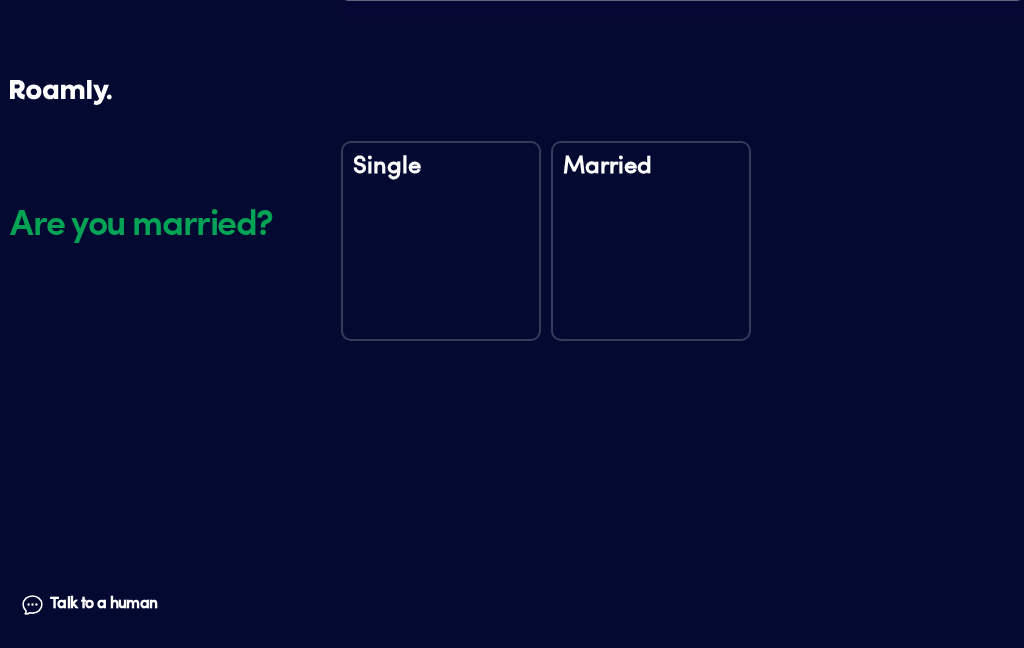 click on "Married" at bounding box center [651, 241] 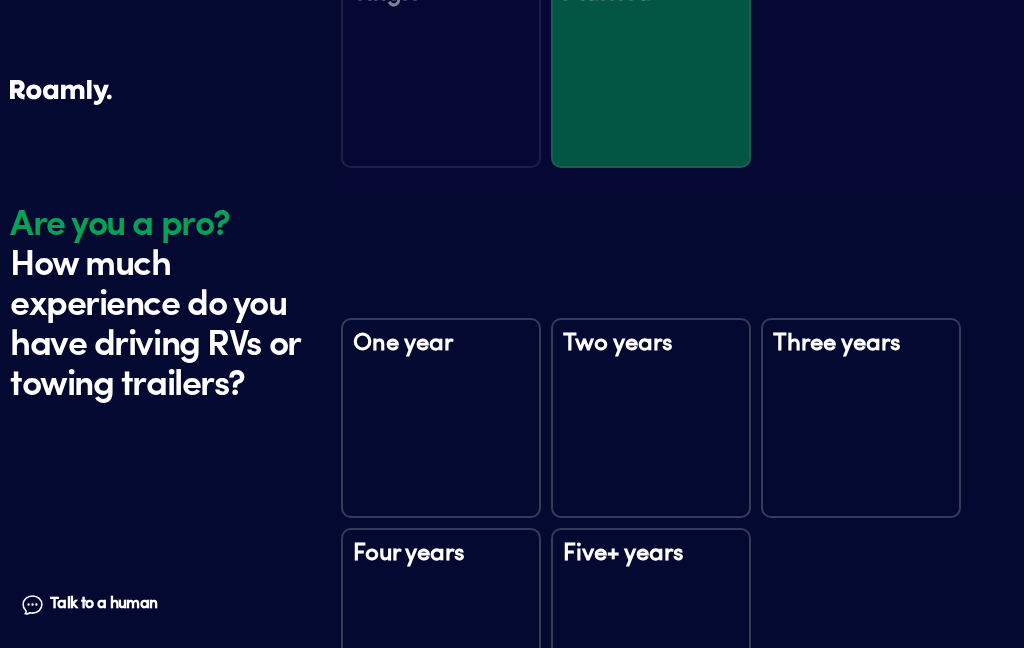 scroll, scrollTop: 3163, scrollLeft: 0, axis: vertical 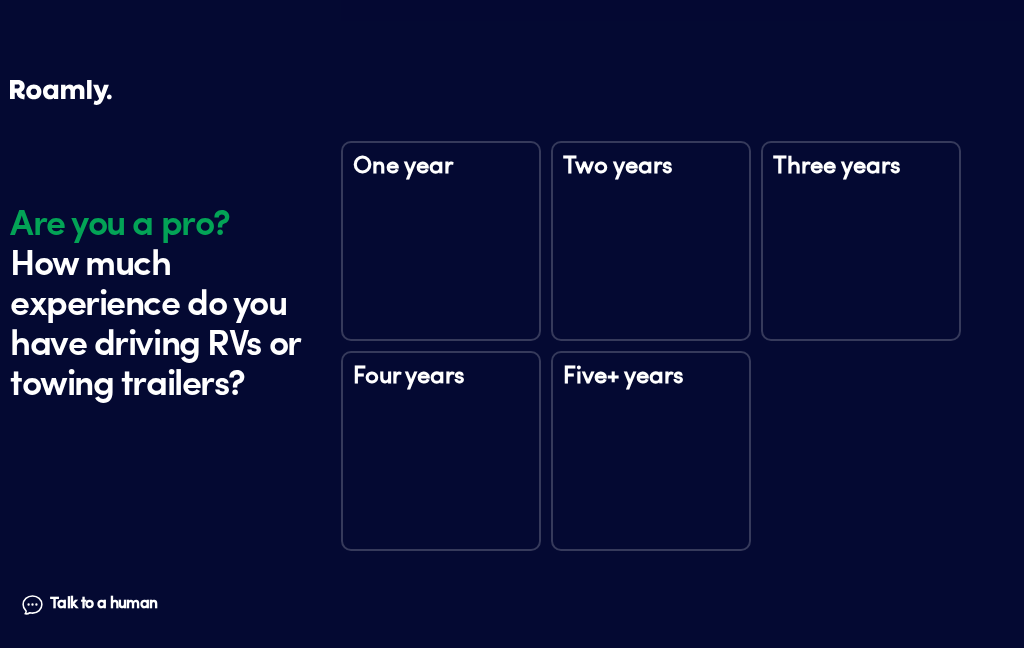click on "Five+ years" at bounding box center [651, 451] 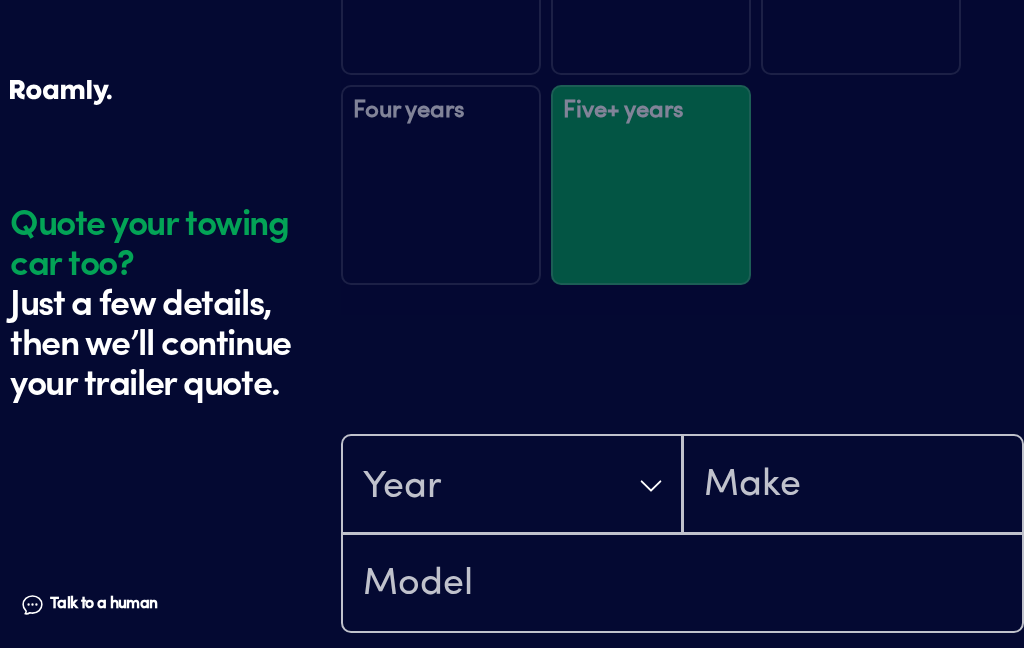 scroll, scrollTop: 3763, scrollLeft: 0, axis: vertical 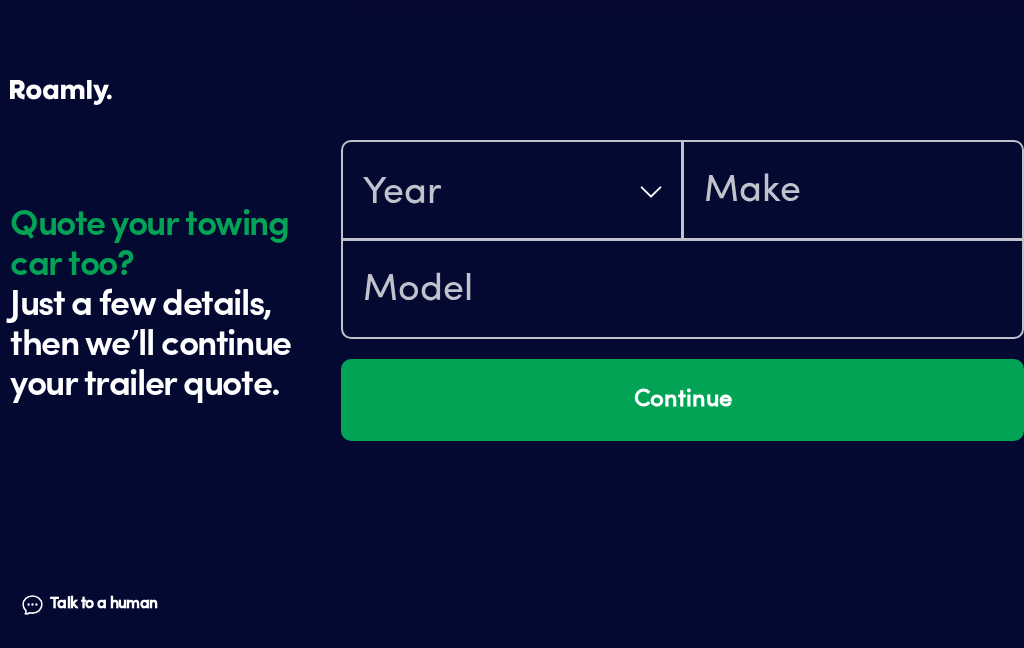 click on "Year" at bounding box center (512, 192) 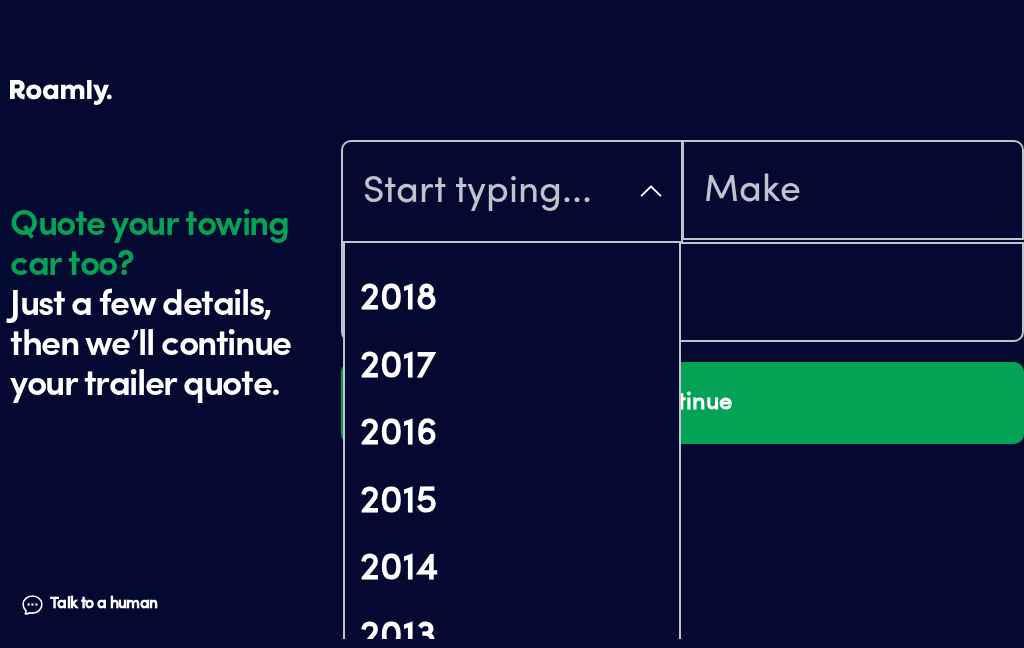 scroll, scrollTop: 593, scrollLeft: 0, axis: vertical 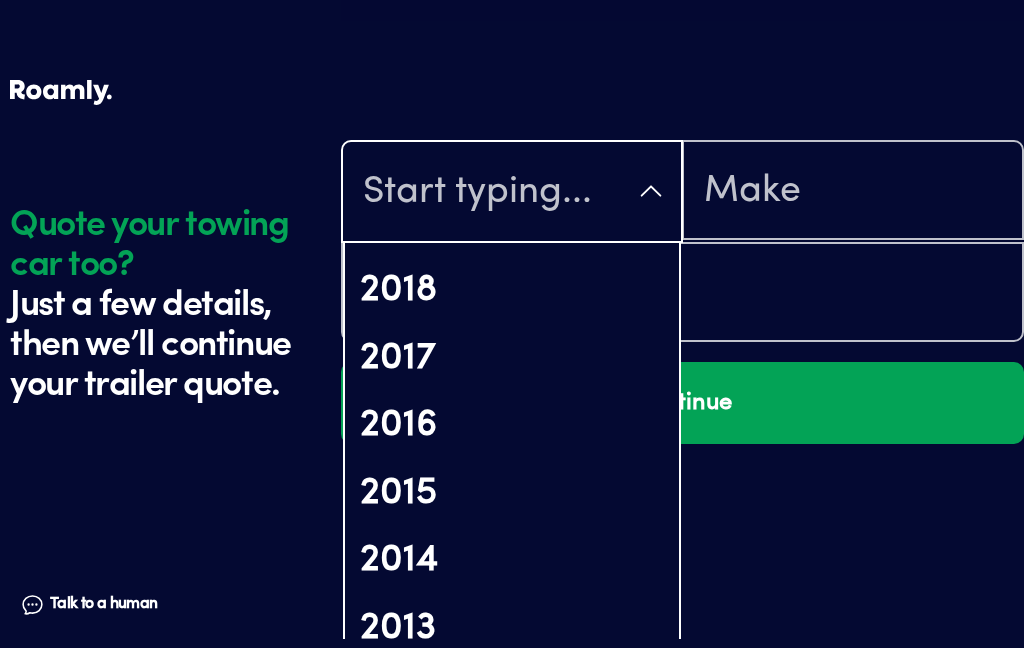 click on "2015" at bounding box center (512, 494) 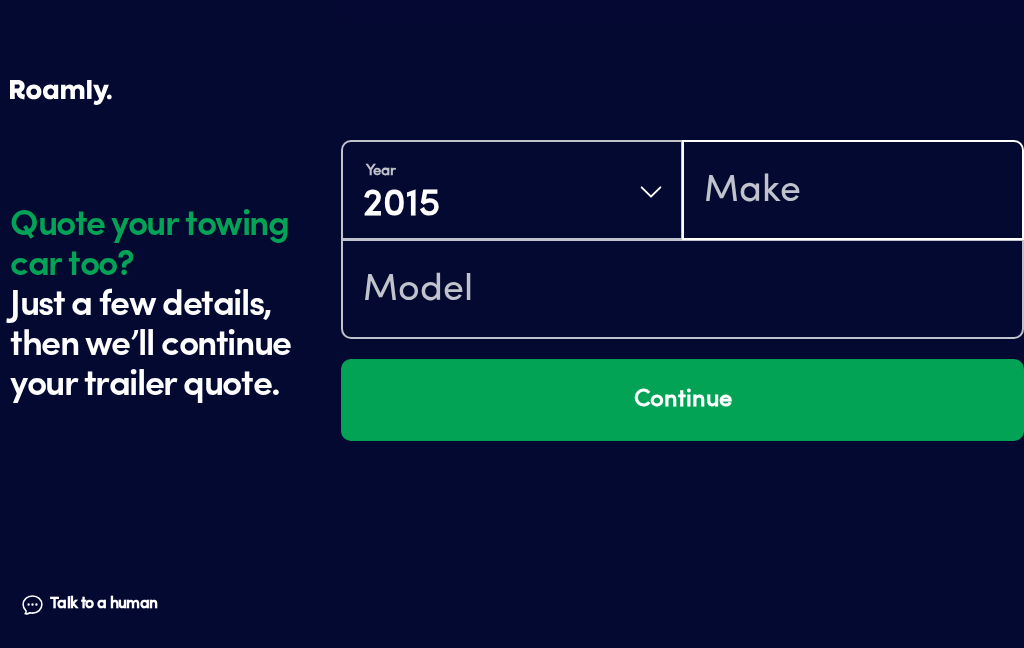 click at bounding box center [853, 192] 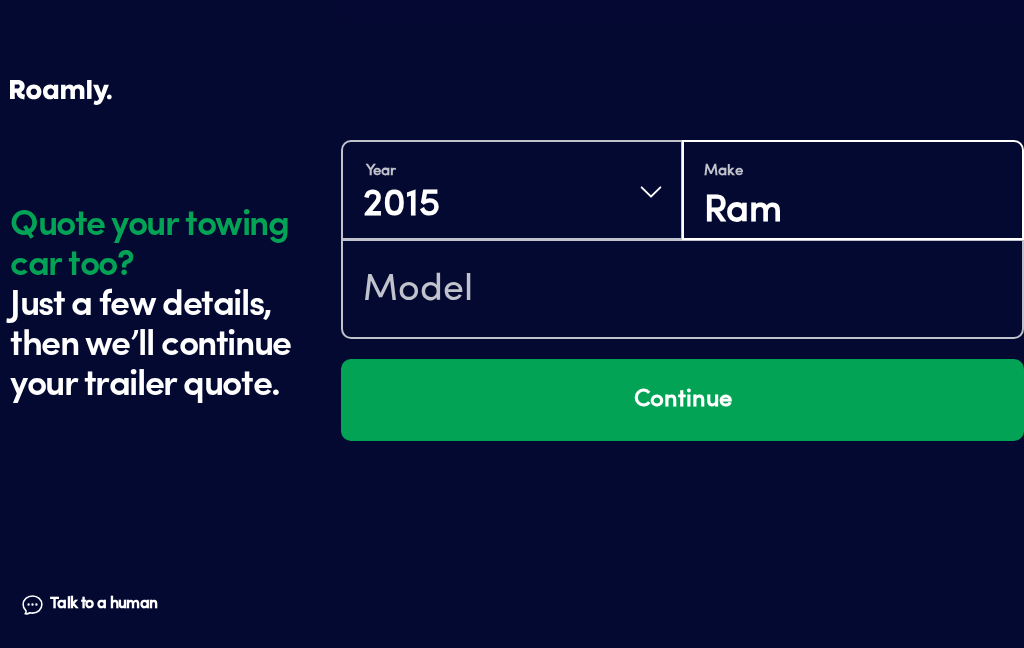 type on "Ram" 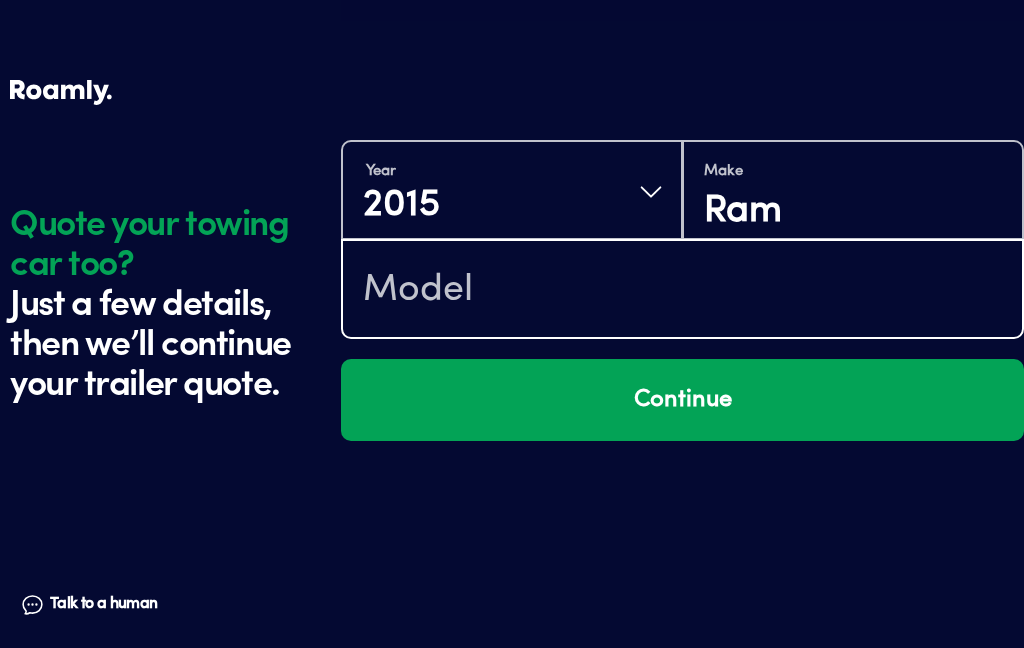 click at bounding box center (682, 291) 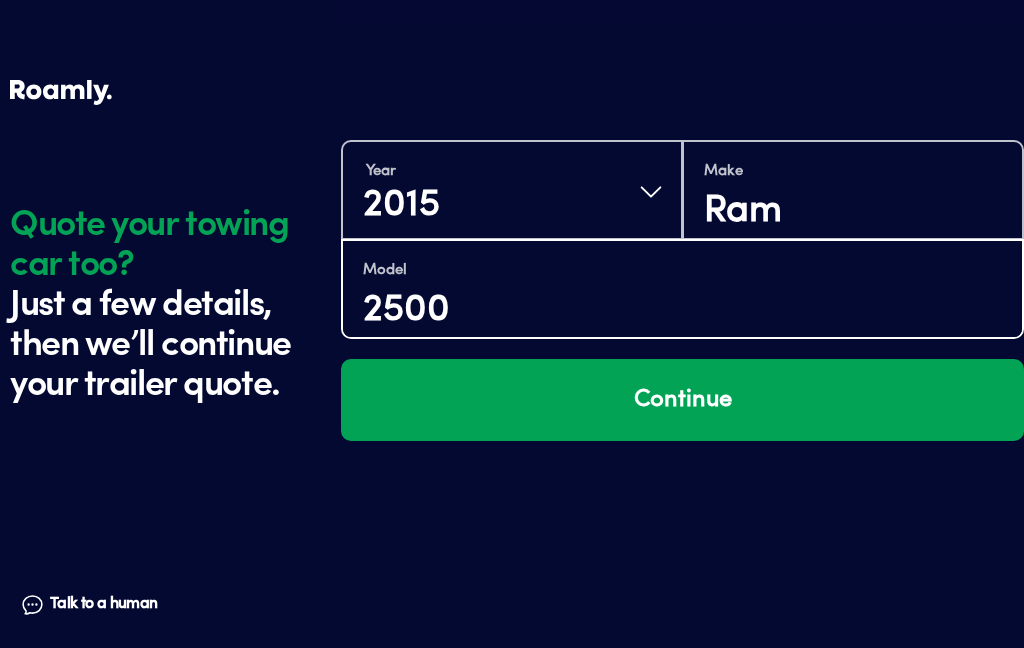 type on "2500" 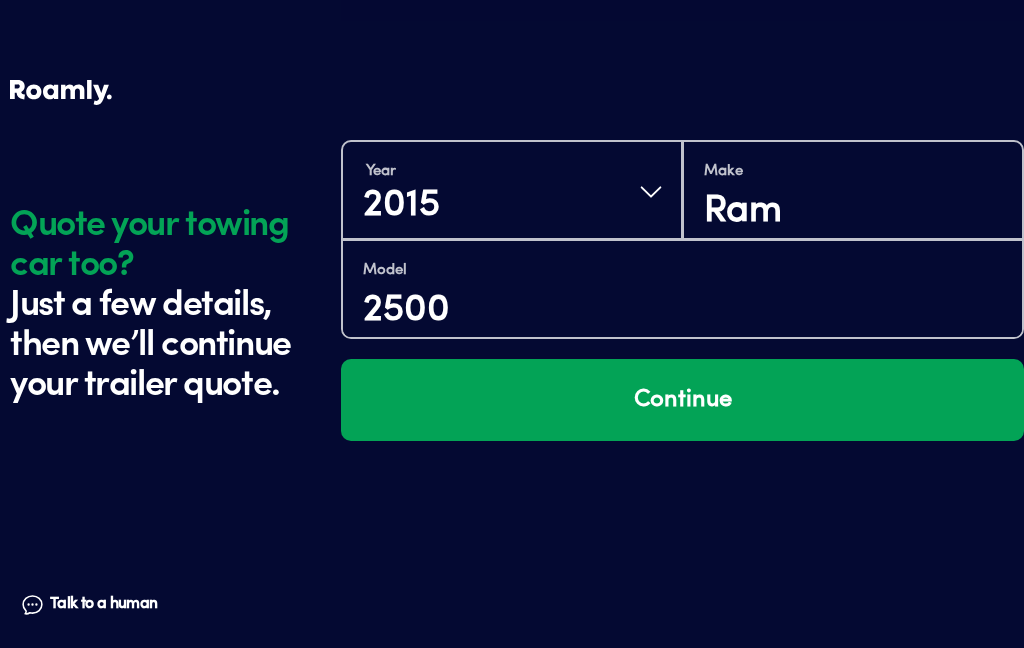 click on "Continue" at bounding box center (682, 400) 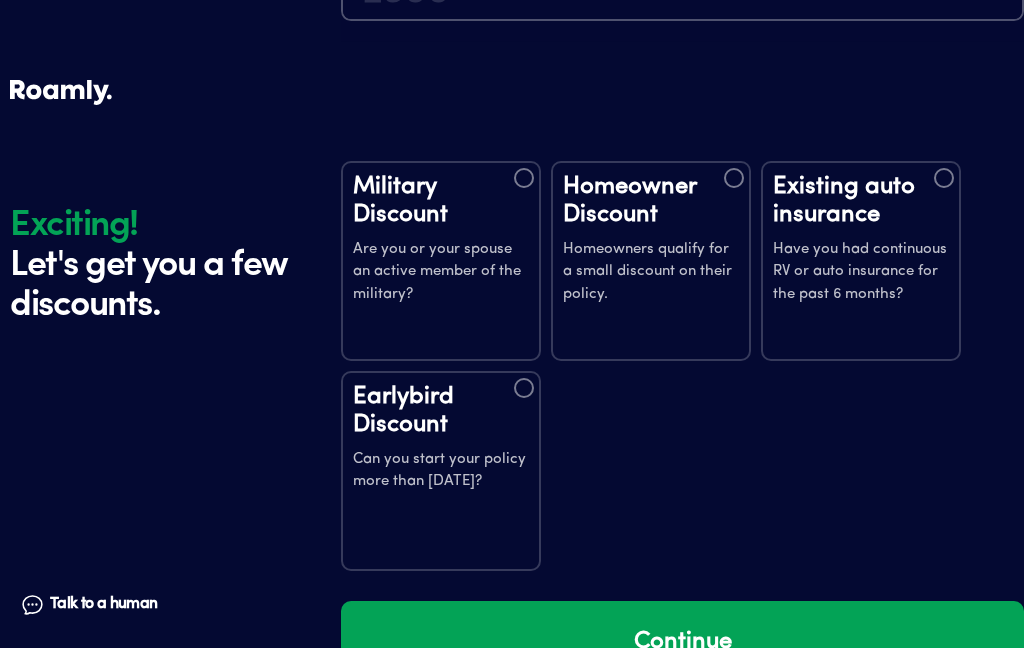 scroll, scrollTop: 4141, scrollLeft: 0, axis: vertical 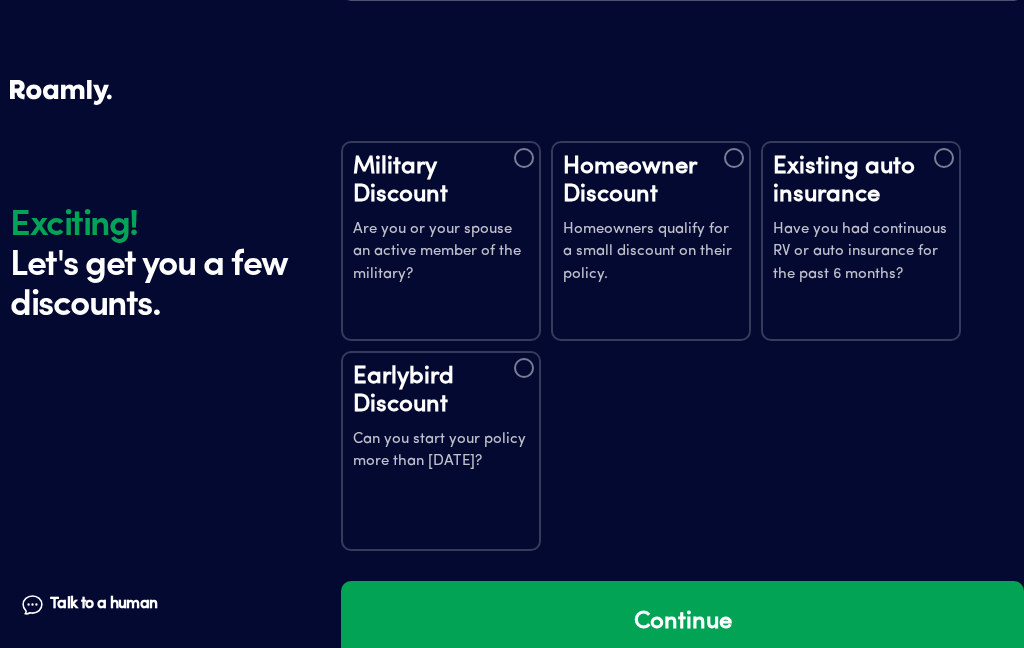 click on "Existing auto insurance" at bounding box center (861, 181) 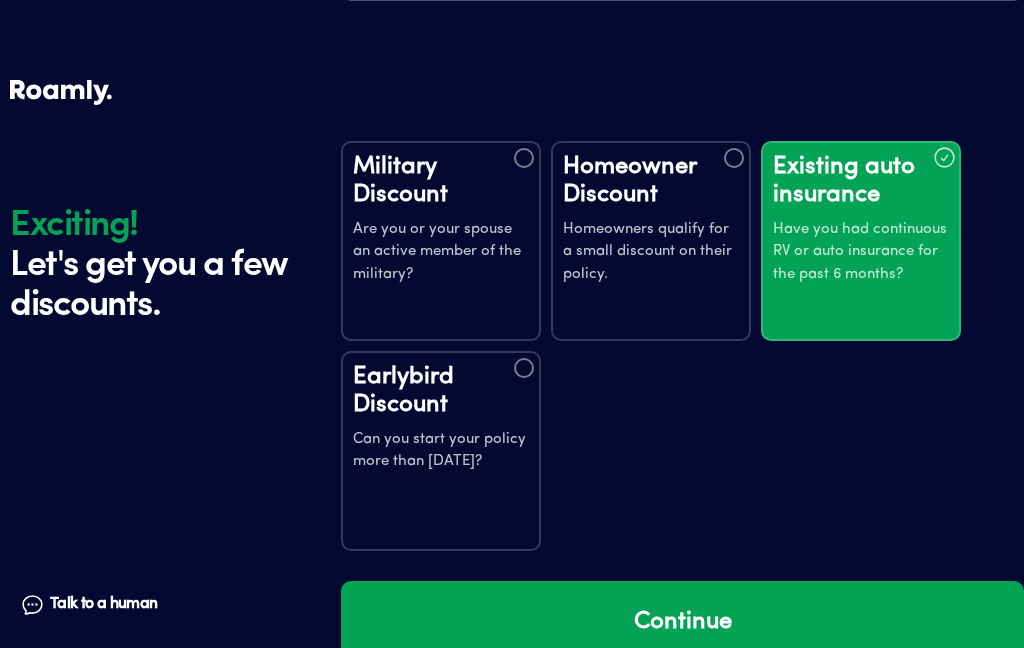 click at bounding box center [524, 368] 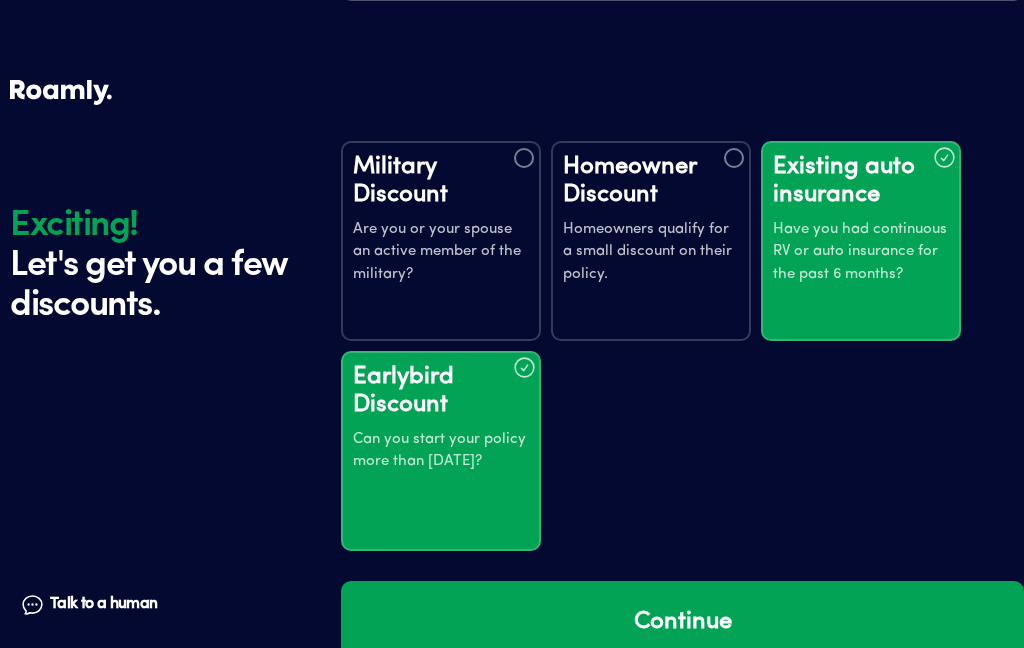 click on "Continue" at bounding box center (682, 622) 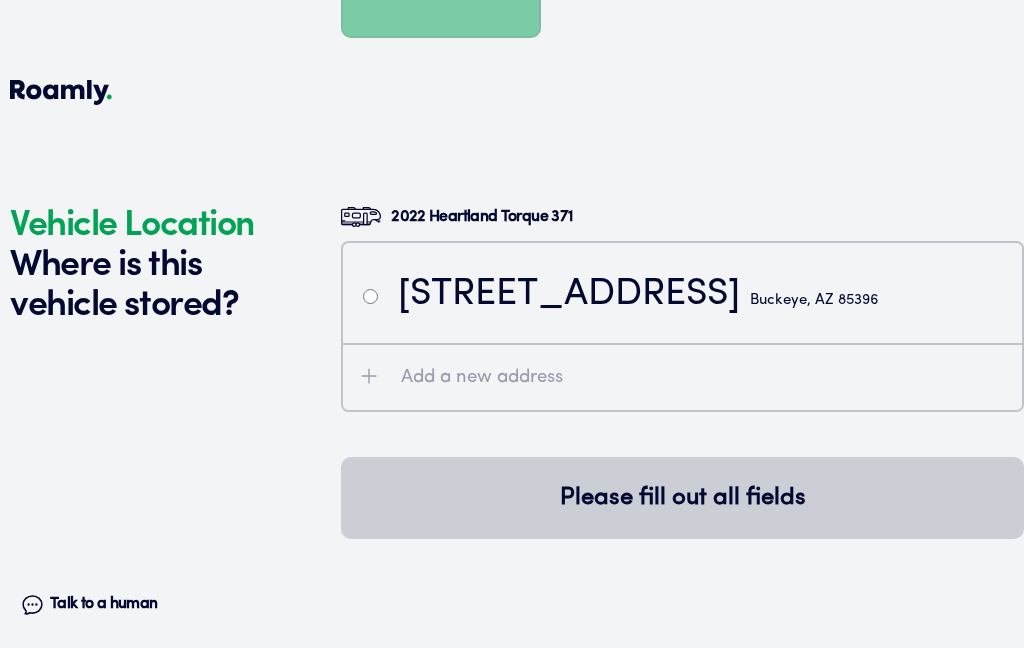 scroll, scrollTop: 4741, scrollLeft: 0, axis: vertical 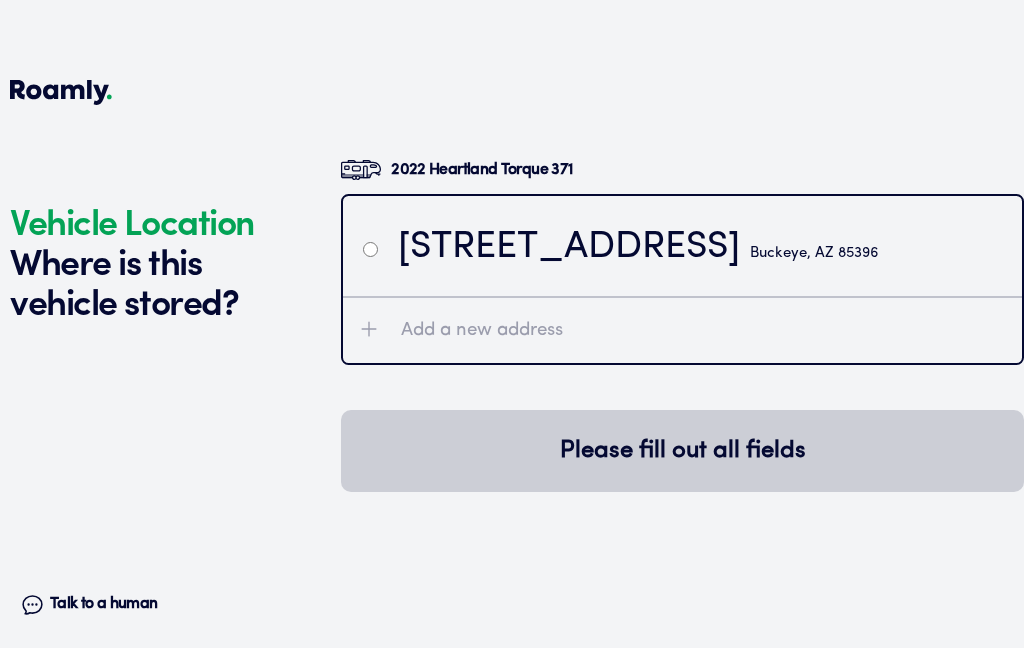 click on "Add a new address" at bounding box center [704, 330] 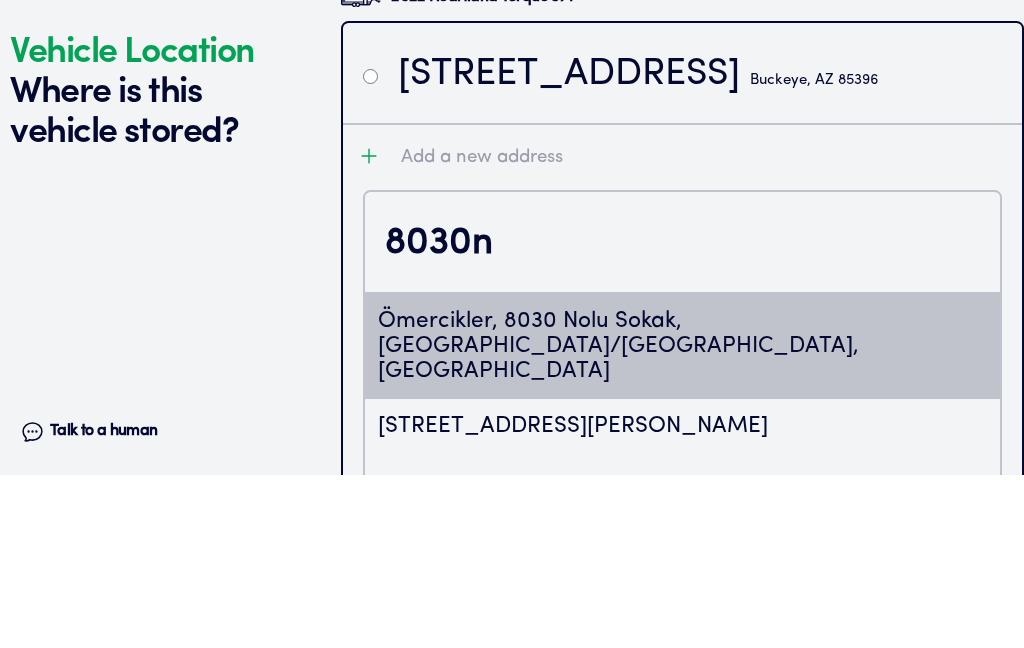 click on "Add a new address" at bounding box center [682, 329] 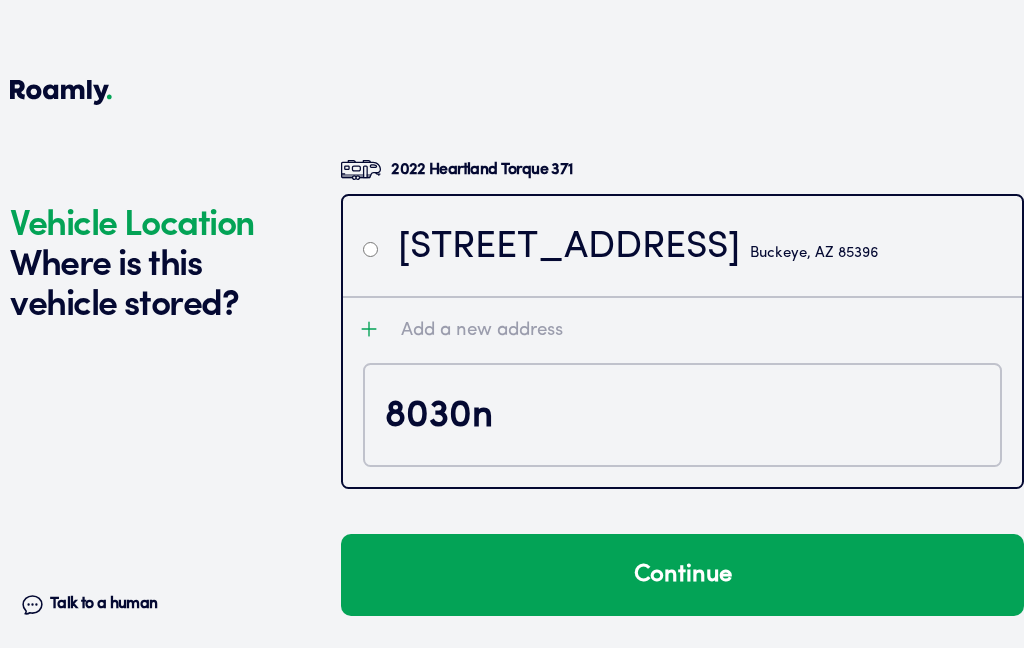 click on "Add a new address" at bounding box center (704, 330) 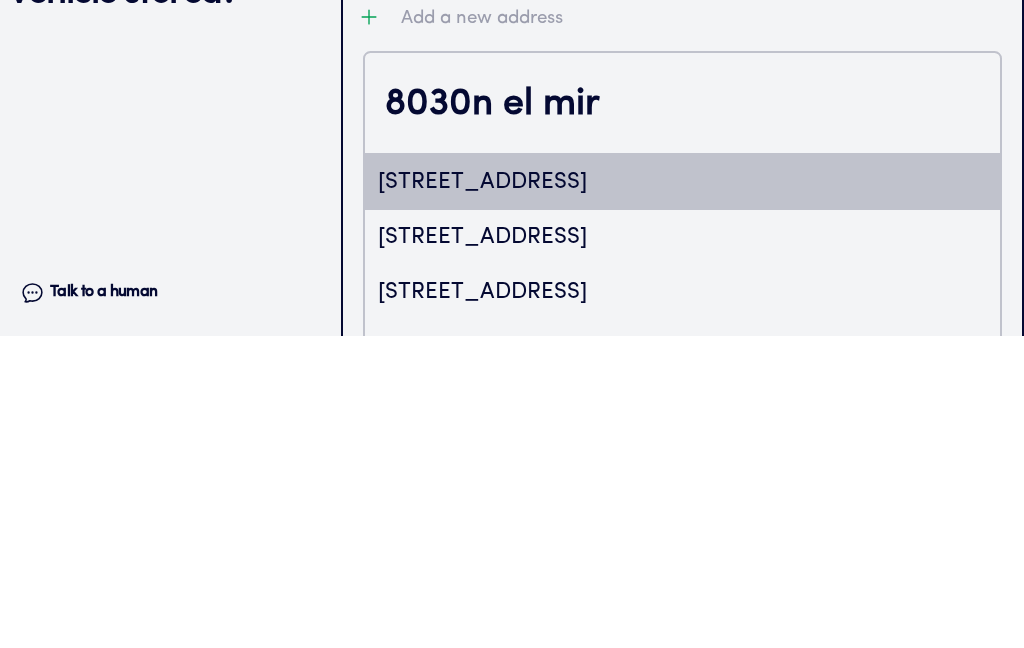 click on "[STREET_ADDRESS]" at bounding box center [682, 494] 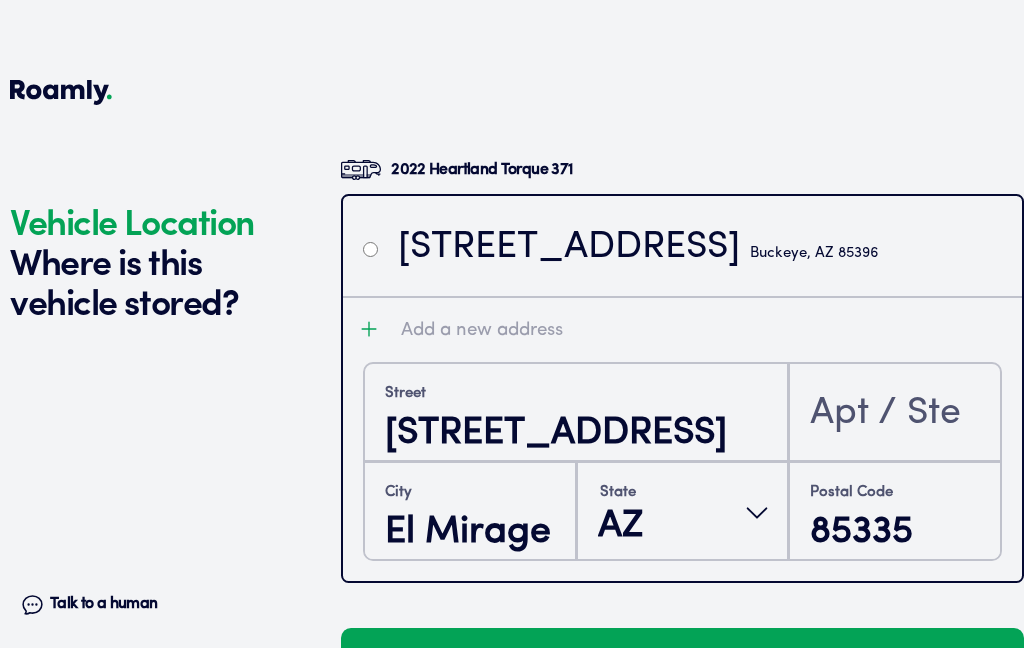 scroll, scrollTop: 4751, scrollLeft: 0, axis: vertical 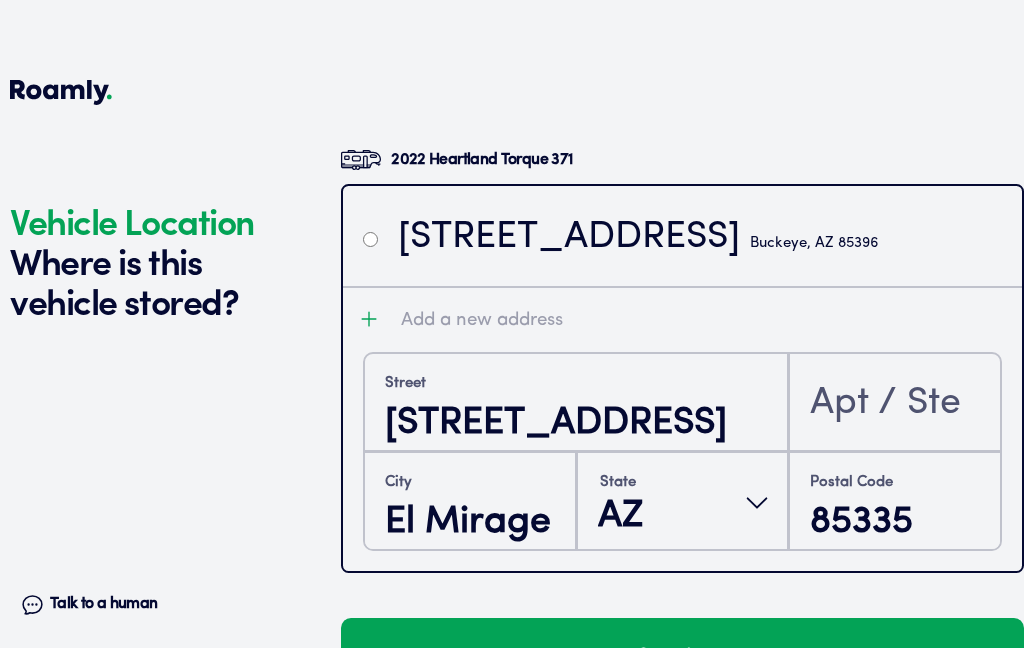click on "Continue" at bounding box center [682, 659] 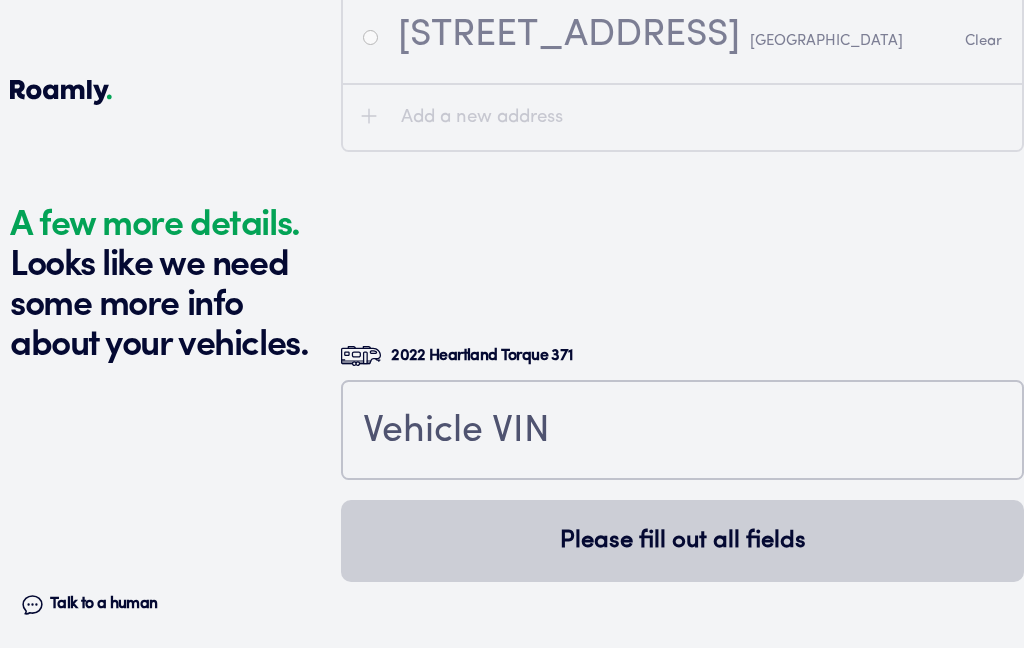 scroll, scrollTop: 5379, scrollLeft: 0, axis: vertical 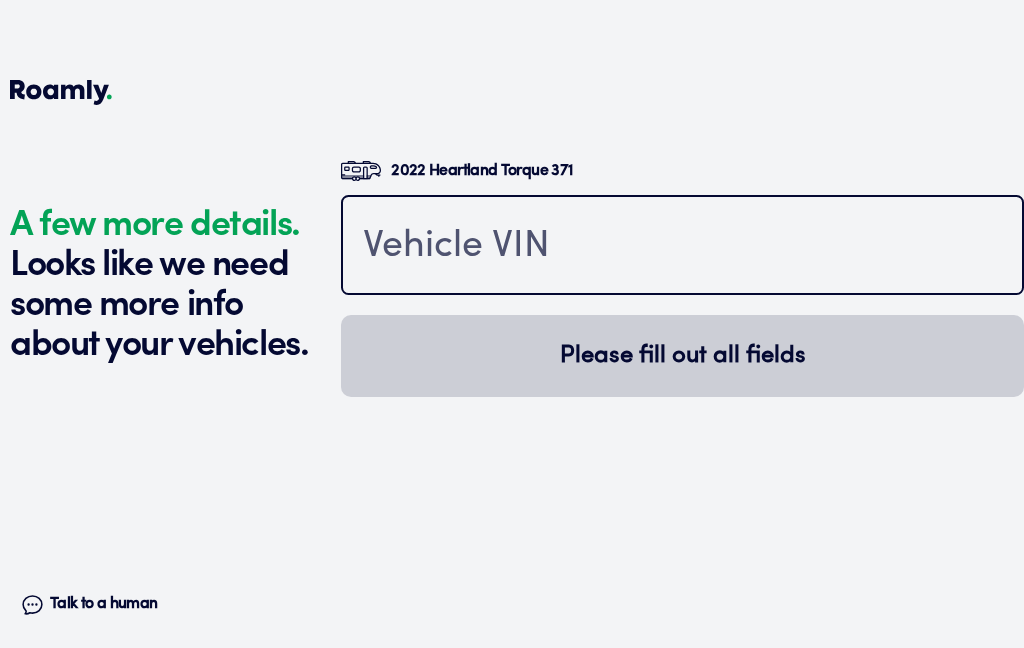 click at bounding box center [682, 247] 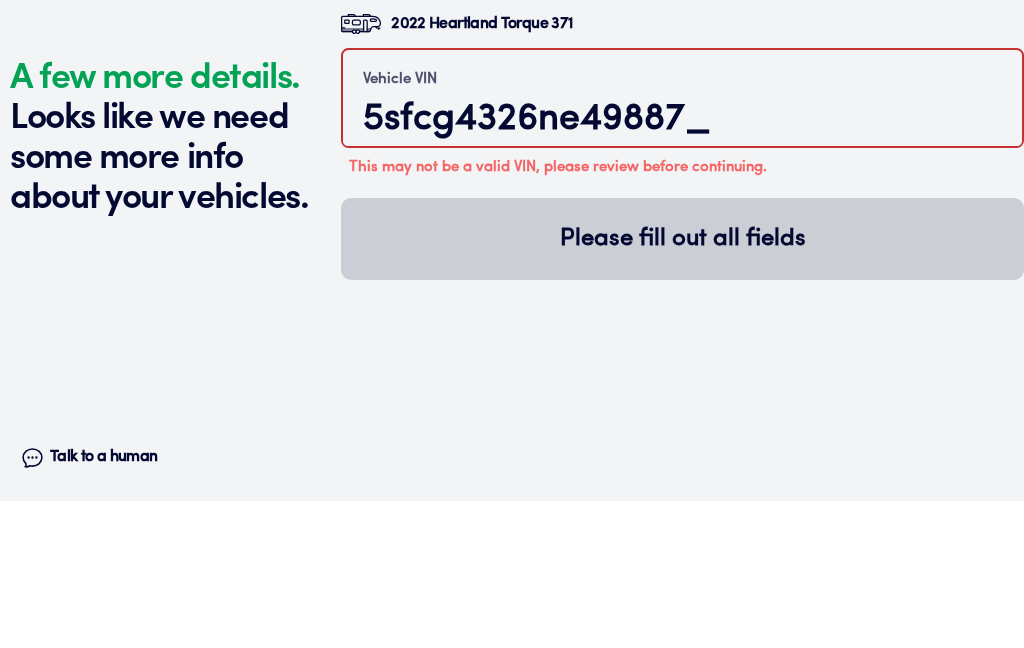 type on "5sfcg4326ne498872" 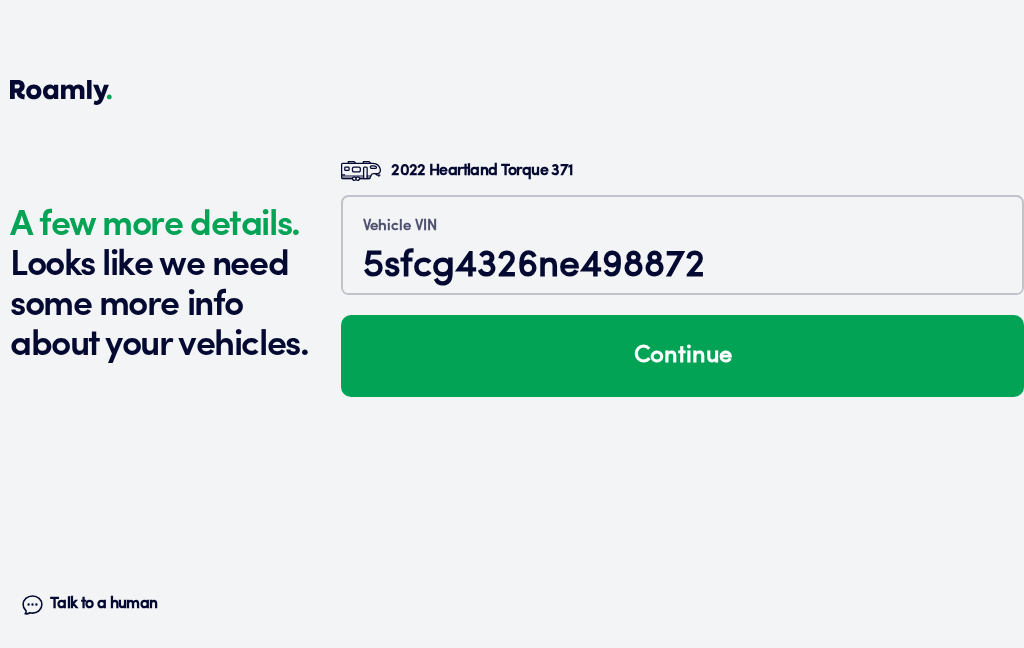 click on "Continue" at bounding box center (682, 356) 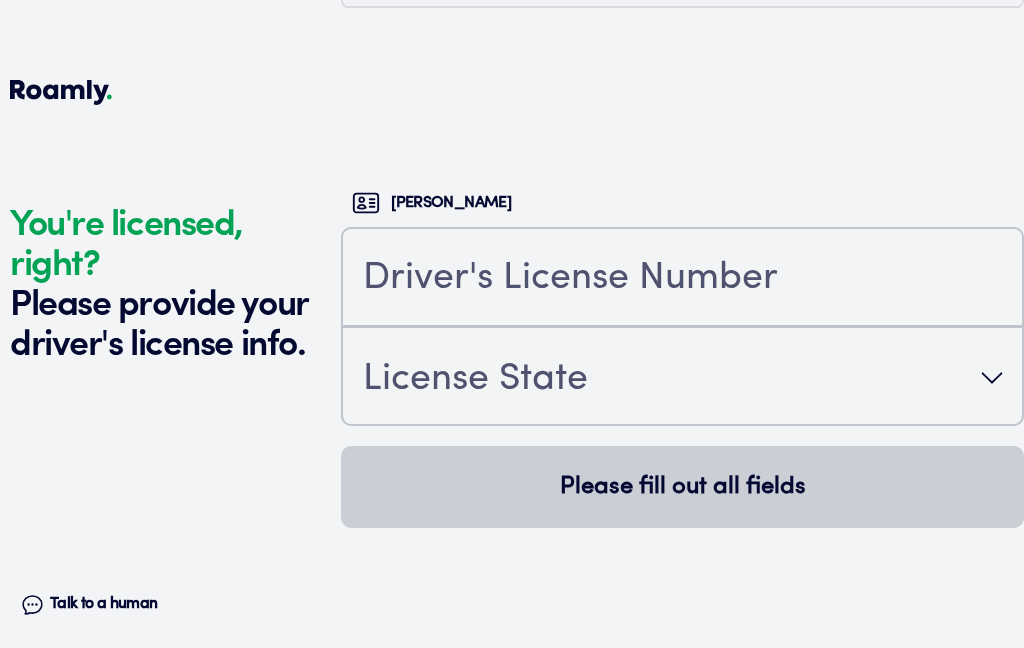 scroll, scrollTop: 5722, scrollLeft: 0, axis: vertical 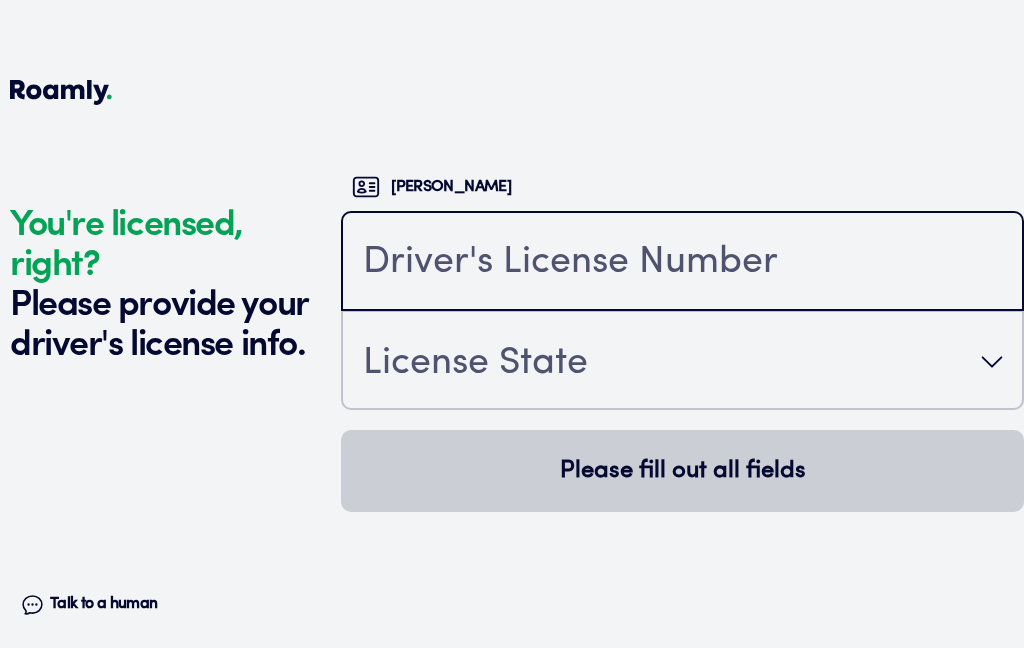 click at bounding box center [682, 263] 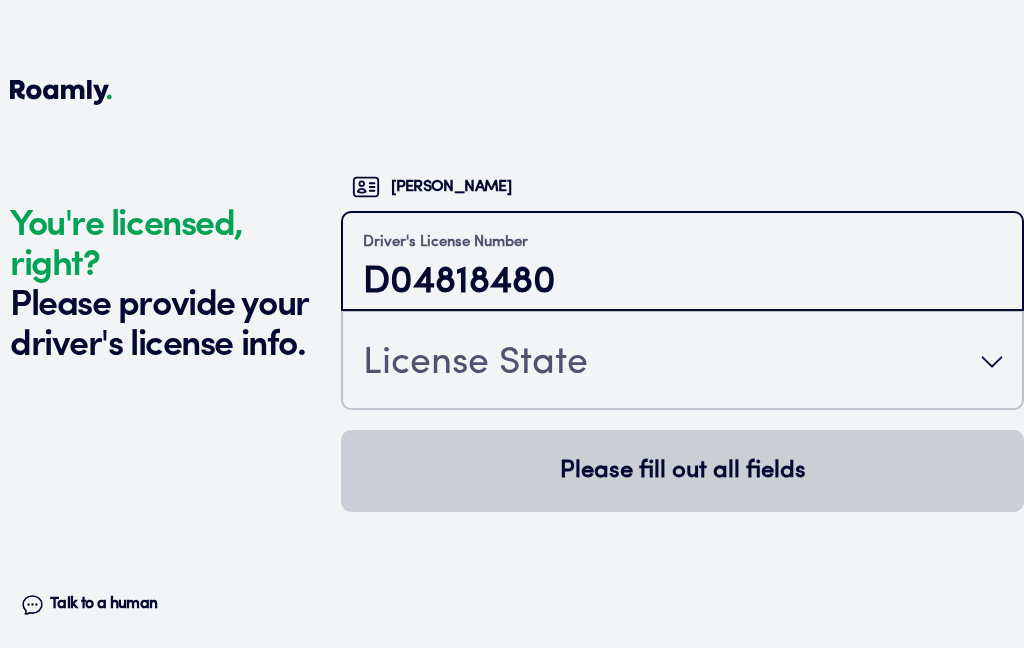 type on "D04818480" 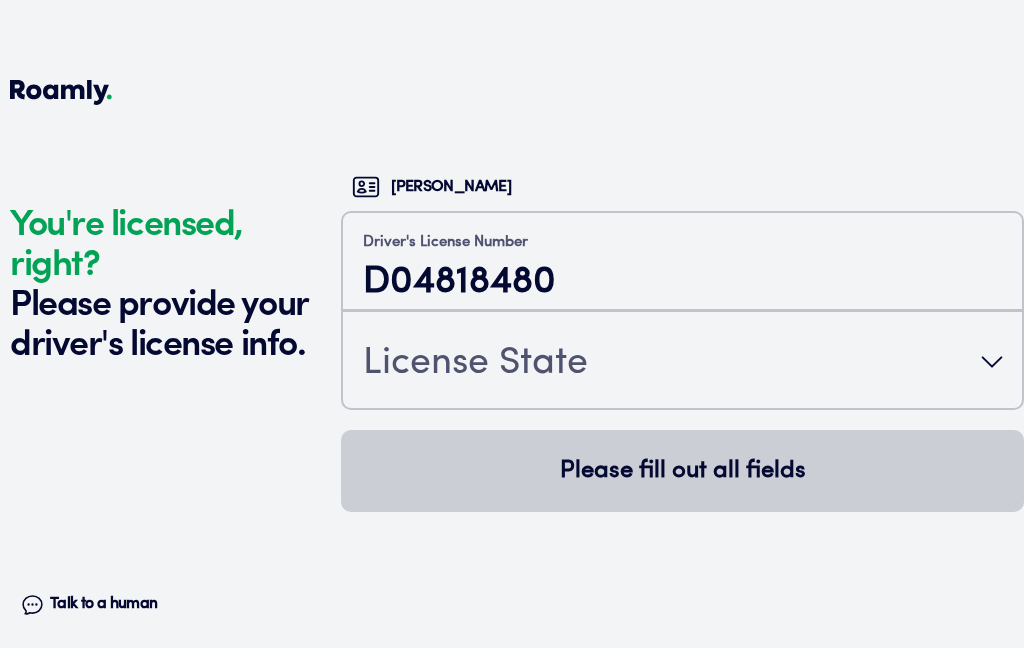 click on "License State" at bounding box center (682, 362) 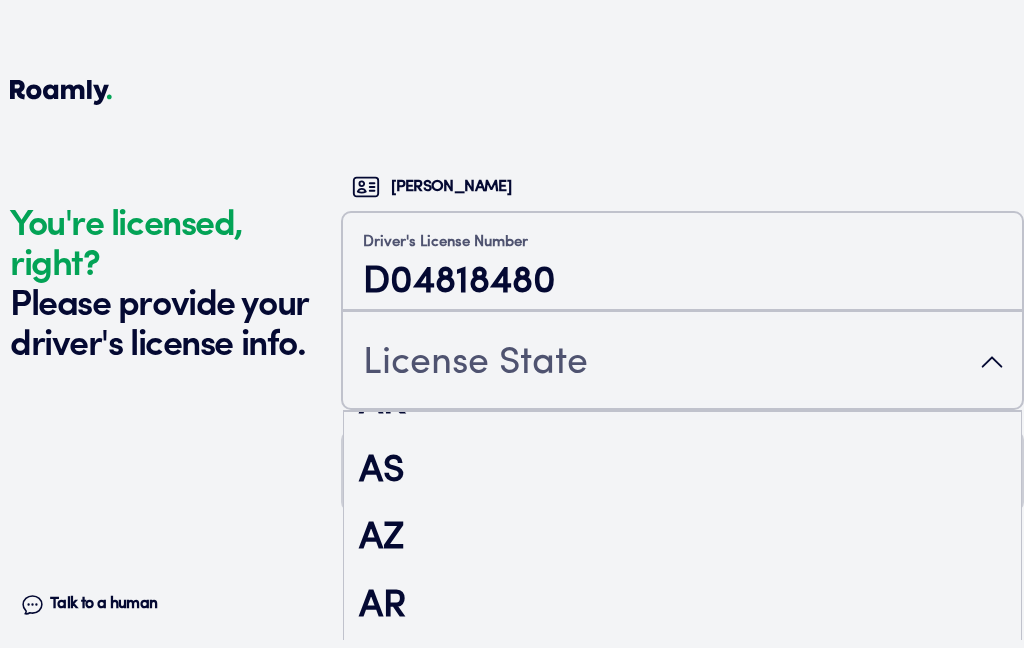 scroll, scrollTop: 106, scrollLeft: 0, axis: vertical 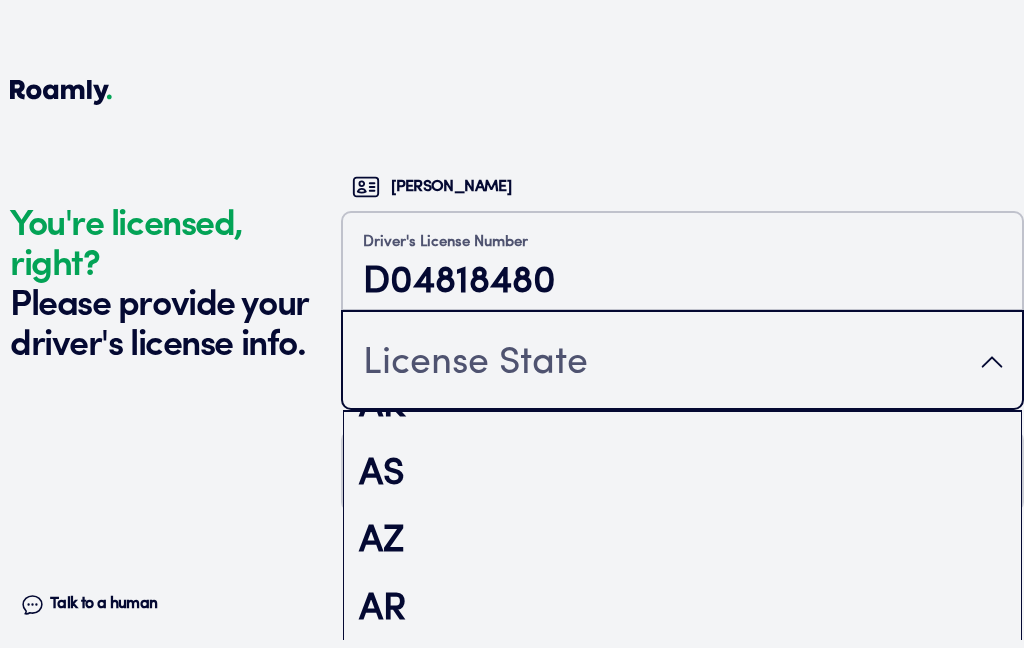 click on "AZ" at bounding box center (682, 542) 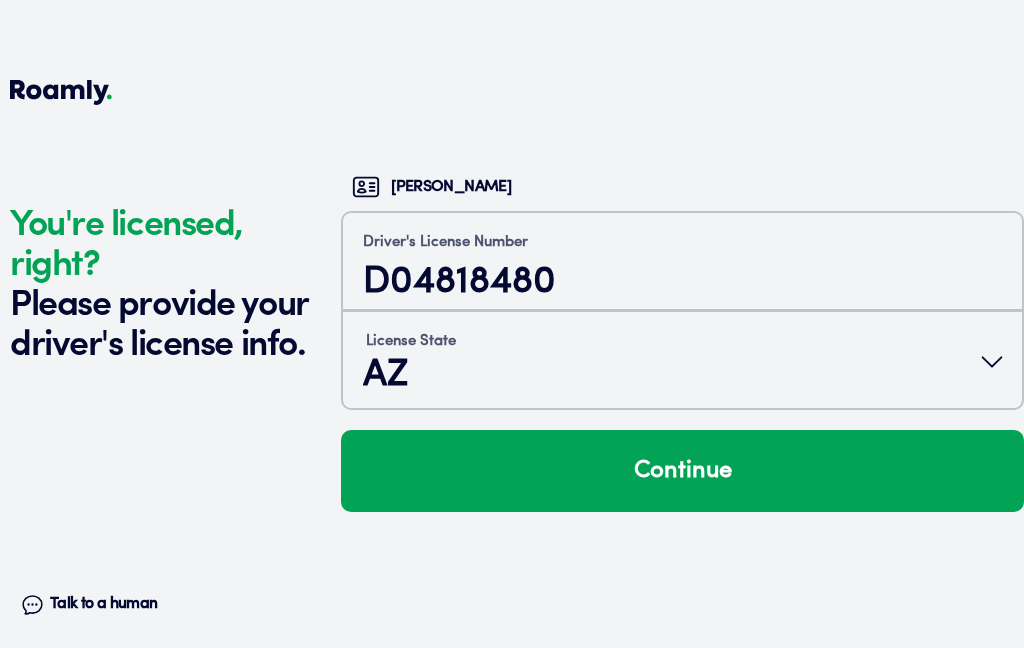 click on "Continue" at bounding box center (682, 471) 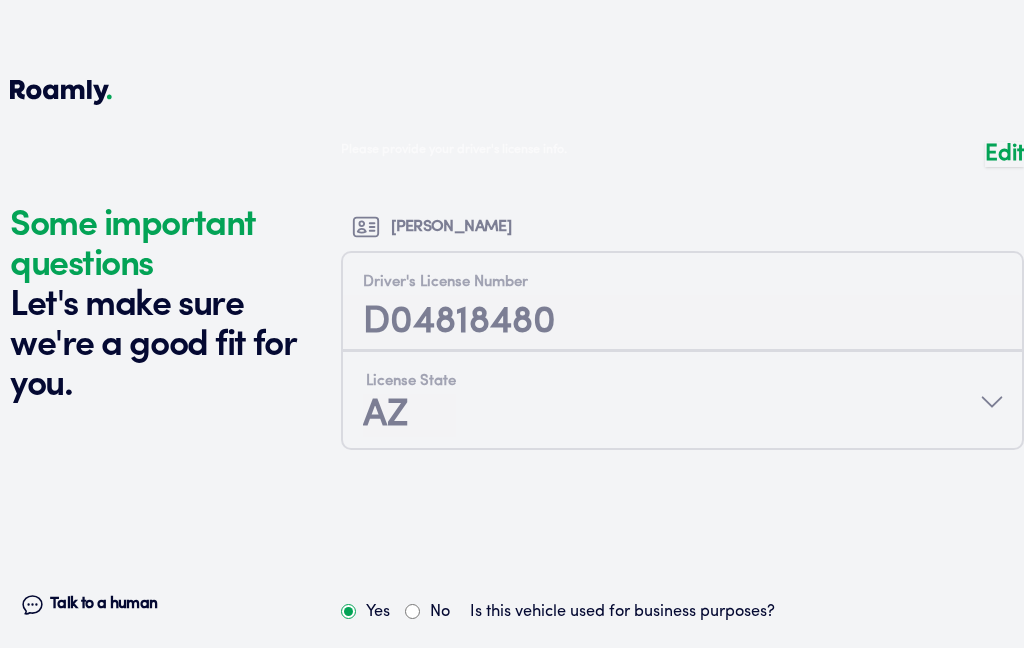 scroll, scrollTop: 6180, scrollLeft: 0, axis: vertical 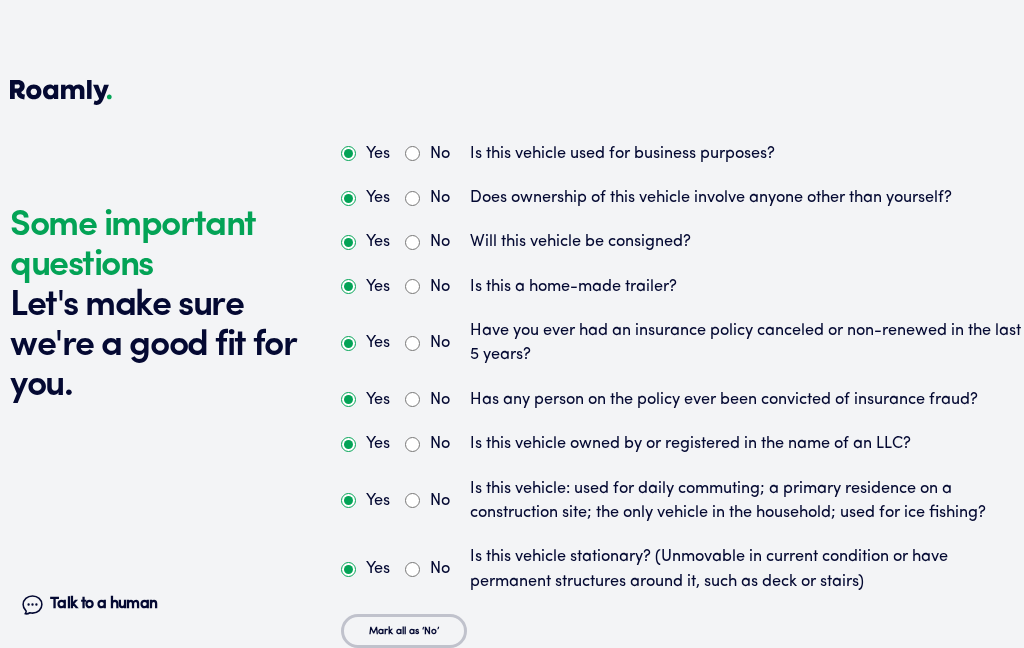 click on "No" at bounding box center (427, 154) 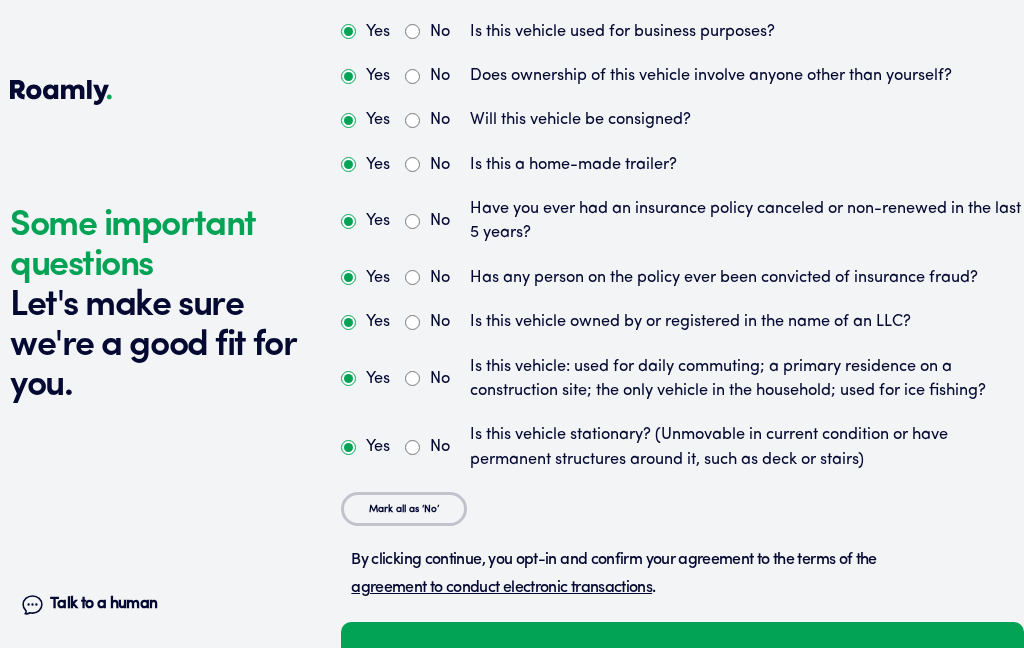 click on "Continue" at bounding box center (682, 663) 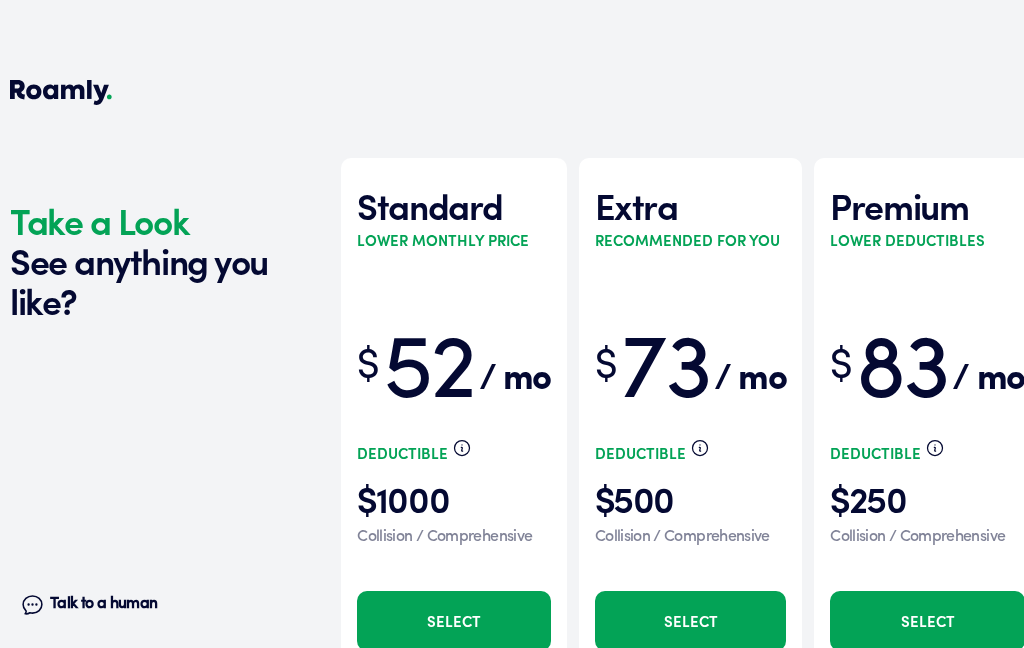 scroll, scrollTop: 6943, scrollLeft: 0, axis: vertical 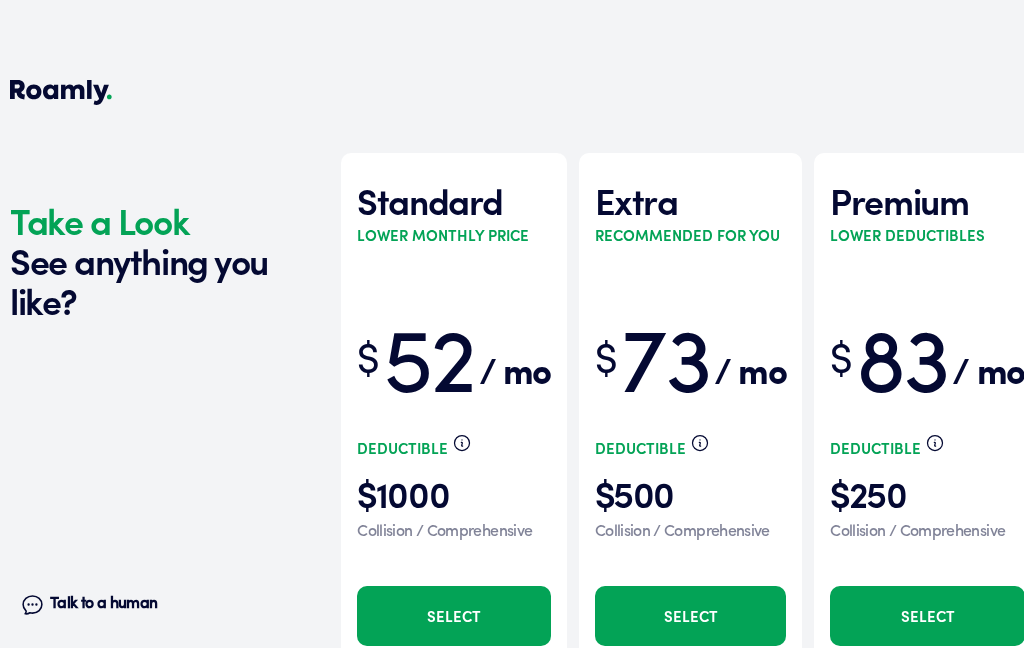 click on "Select" at bounding box center (690, 616) 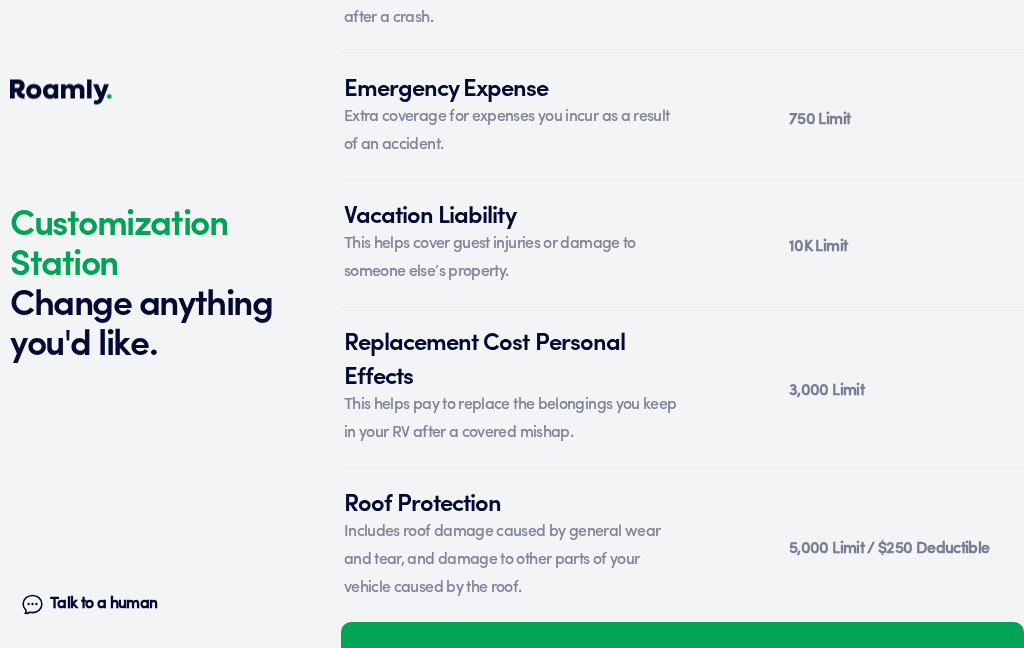 scroll, scrollTop: 8365, scrollLeft: 0, axis: vertical 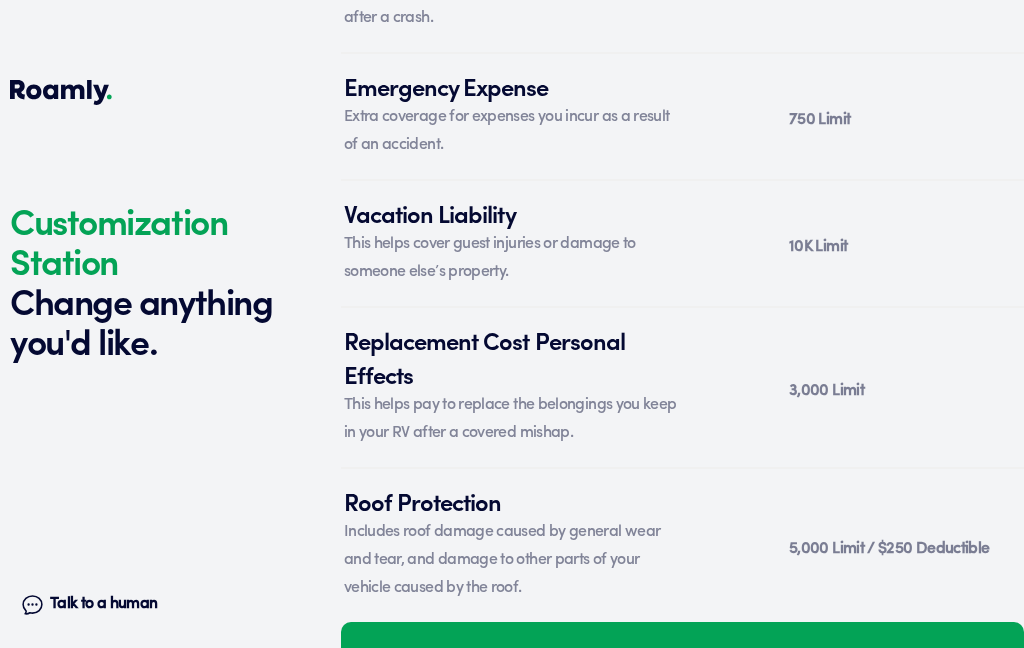 click on "Replacement Cost Personal Effects This helps pay to replace the belongings you keep in your RV after a covered mishap. 3,000 Limit" at bounding box center [682, 388] 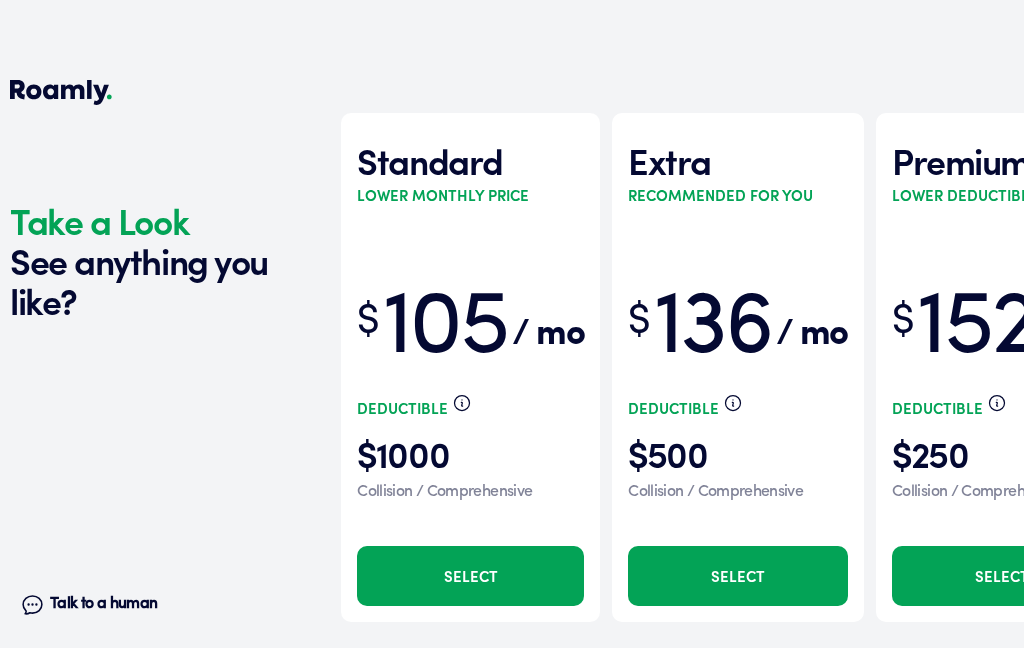 scroll, scrollTop: 6977, scrollLeft: 0, axis: vertical 